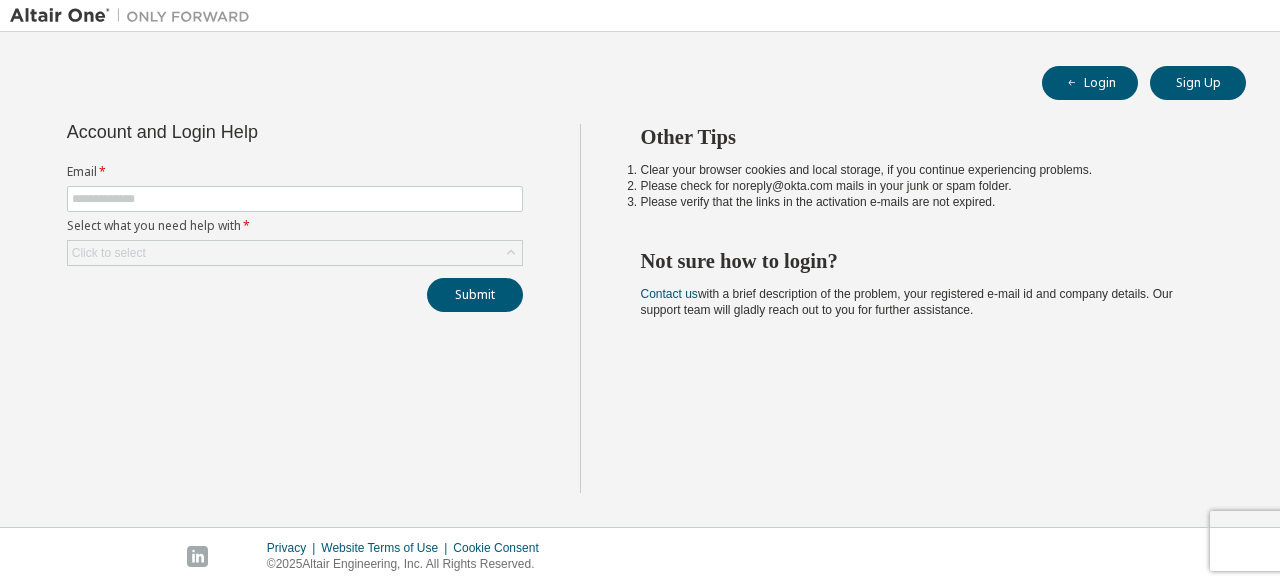 scroll, scrollTop: 0, scrollLeft: 0, axis: both 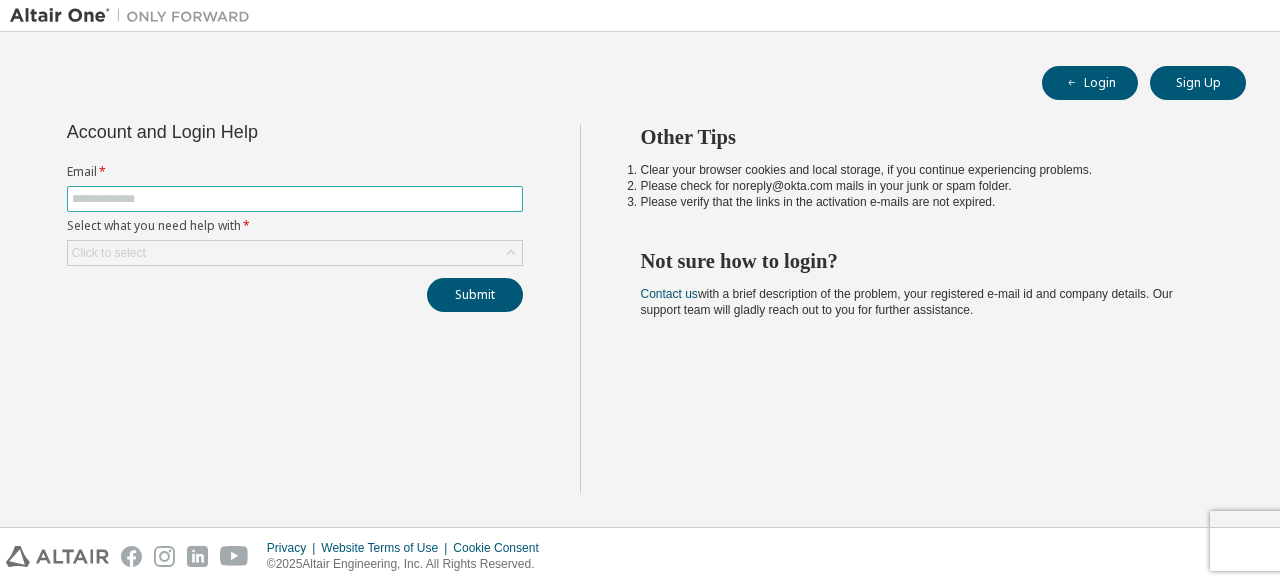 click at bounding box center [295, 199] 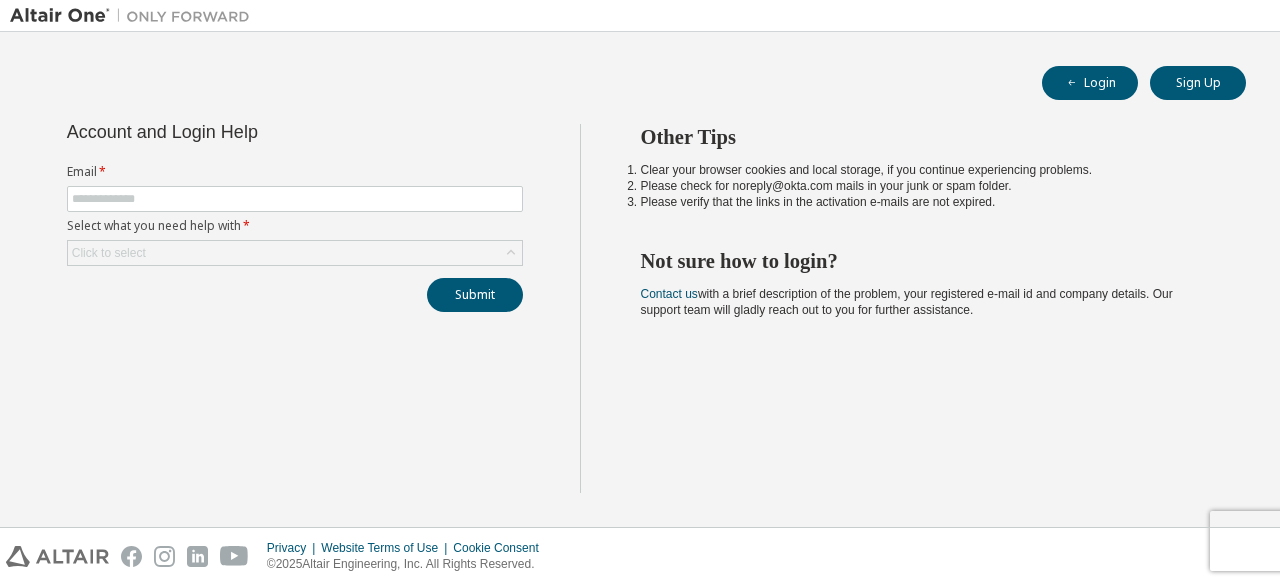 click on "Email * Select what you need help with * Click to select" at bounding box center [295, 215] 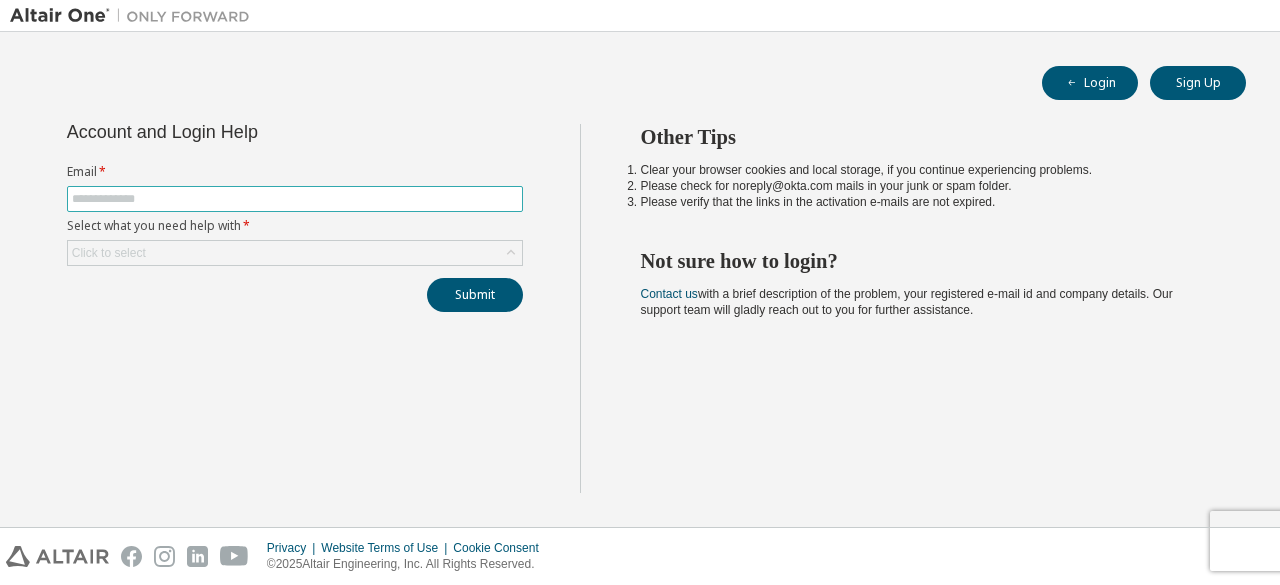 click at bounding box center (295, 199) 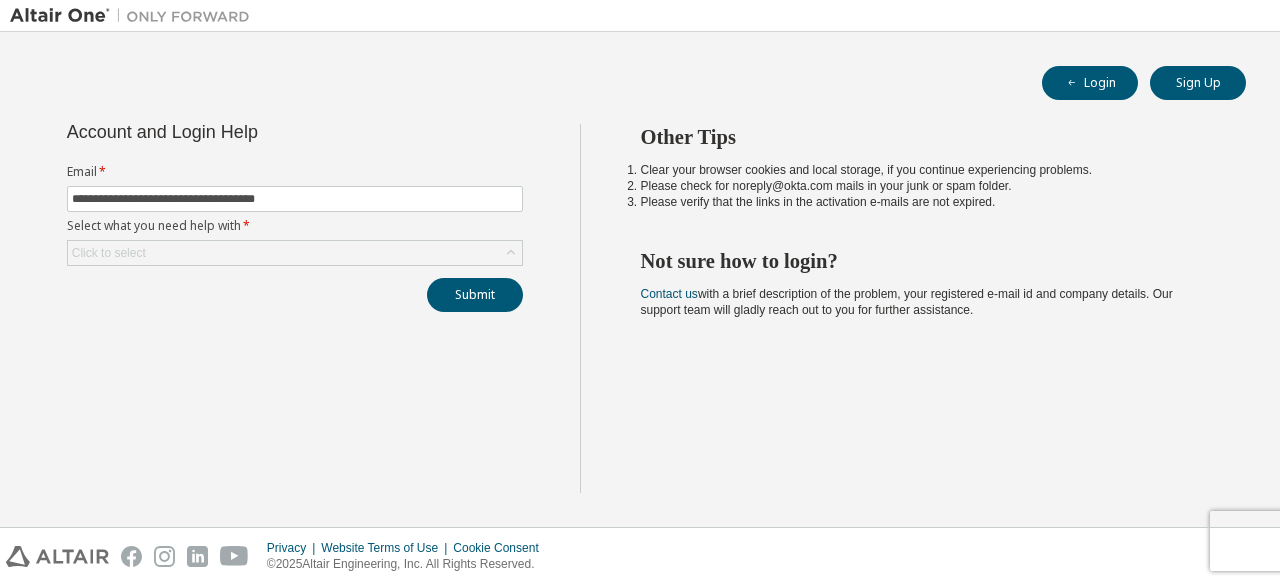 click on "**********" at bounding box center (295, 215) 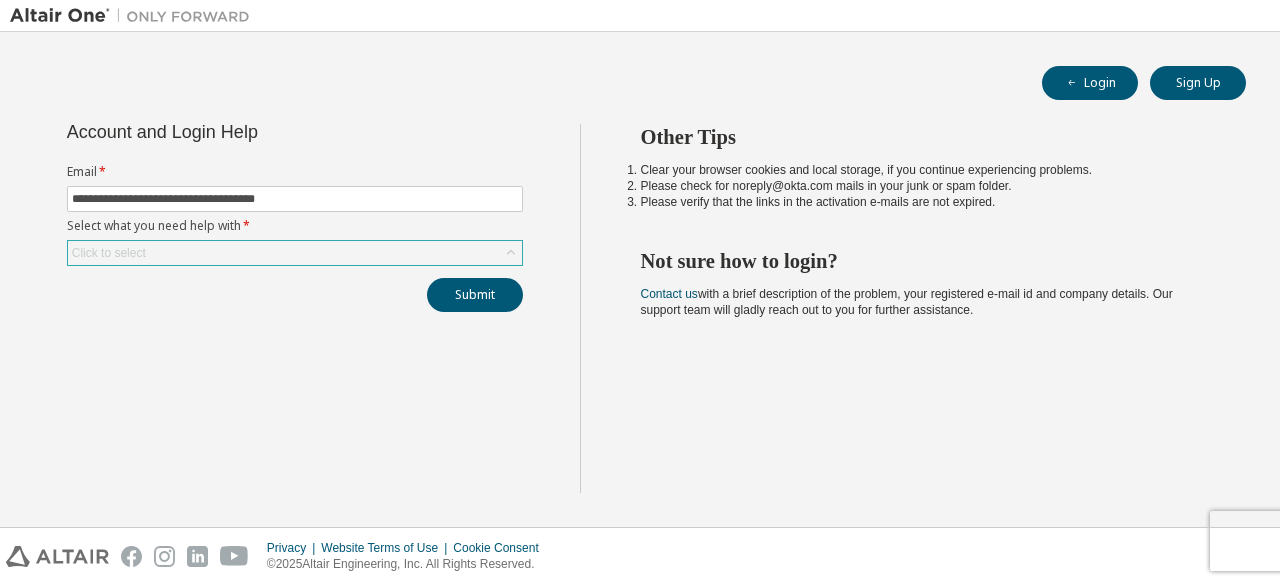 click on "Click to select" at bounding box center (295, 253) 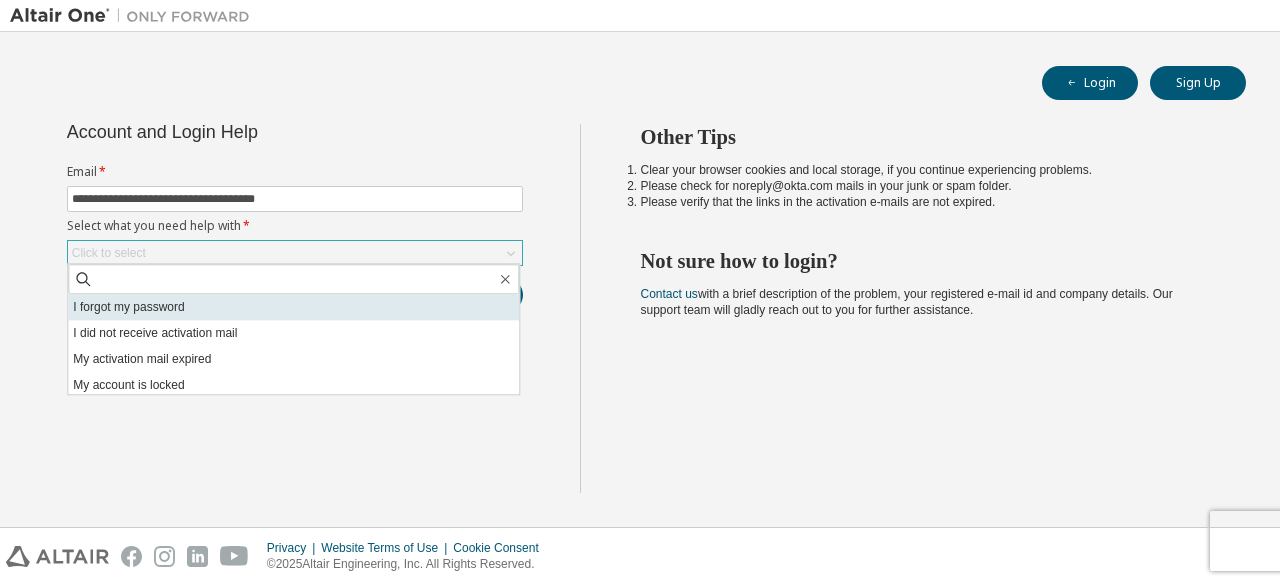 click on "I forgot my password" at bounding box center [293, 307] 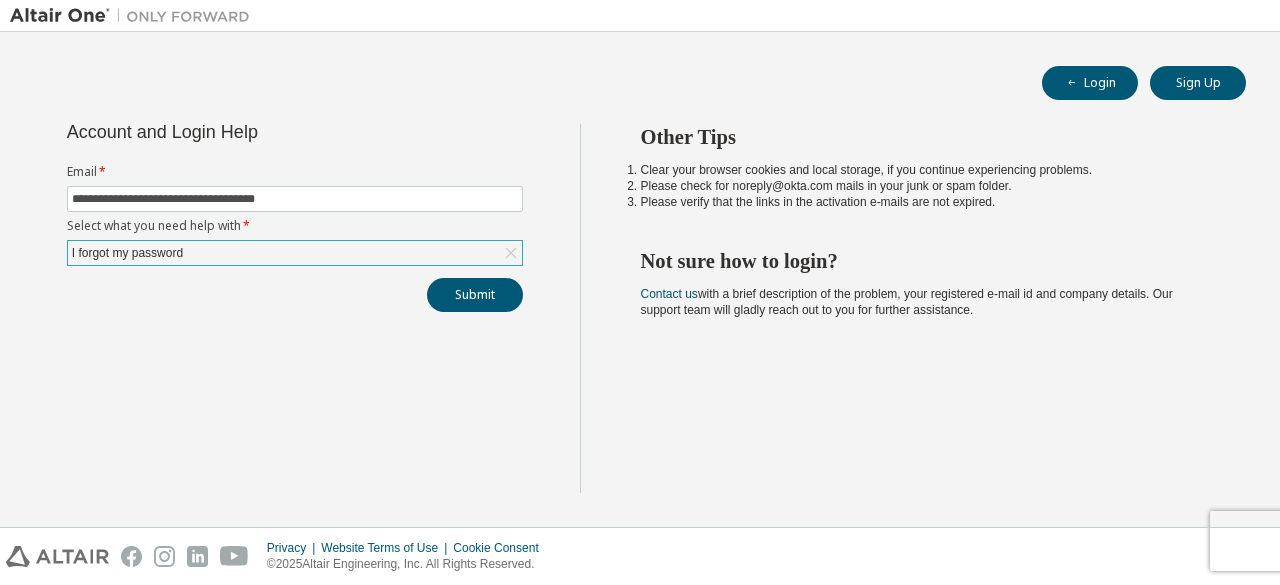 click on "I forgot my password" at bounding box center (295, 253) 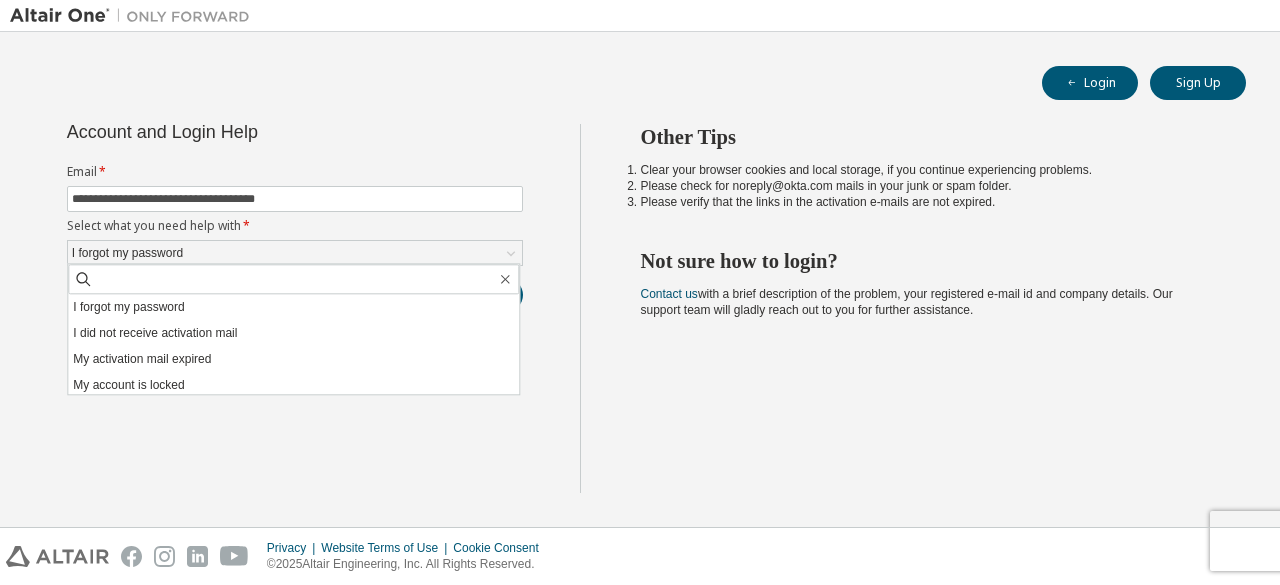 click on "**********" at bounding box center [295, 308] 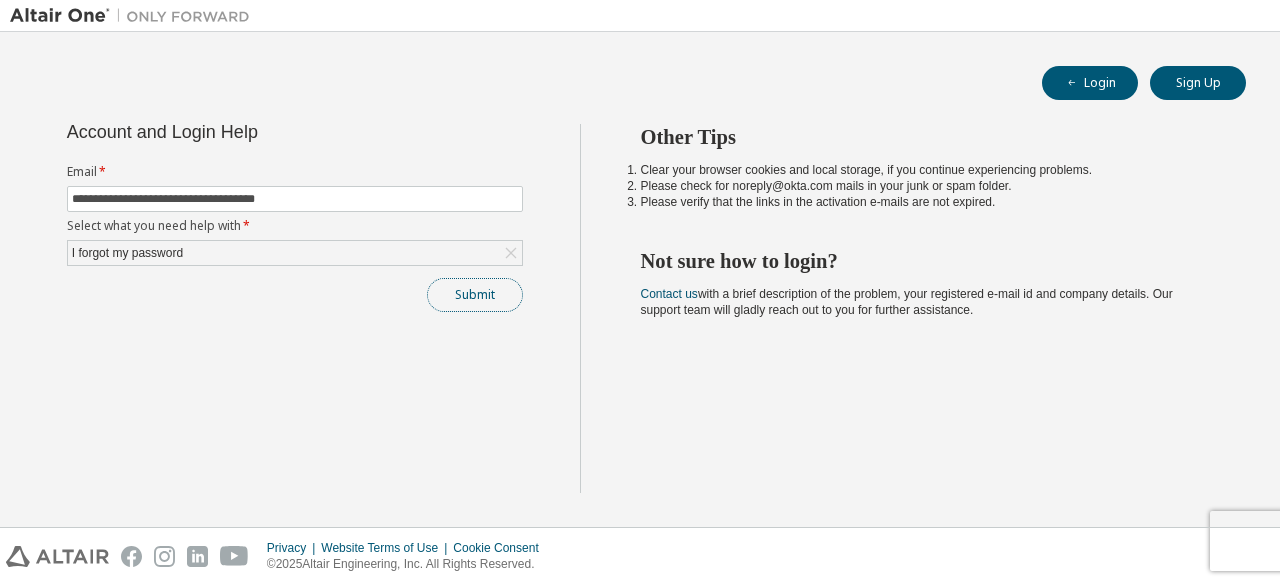 click on "Submit" at bounding box center [475, 295] 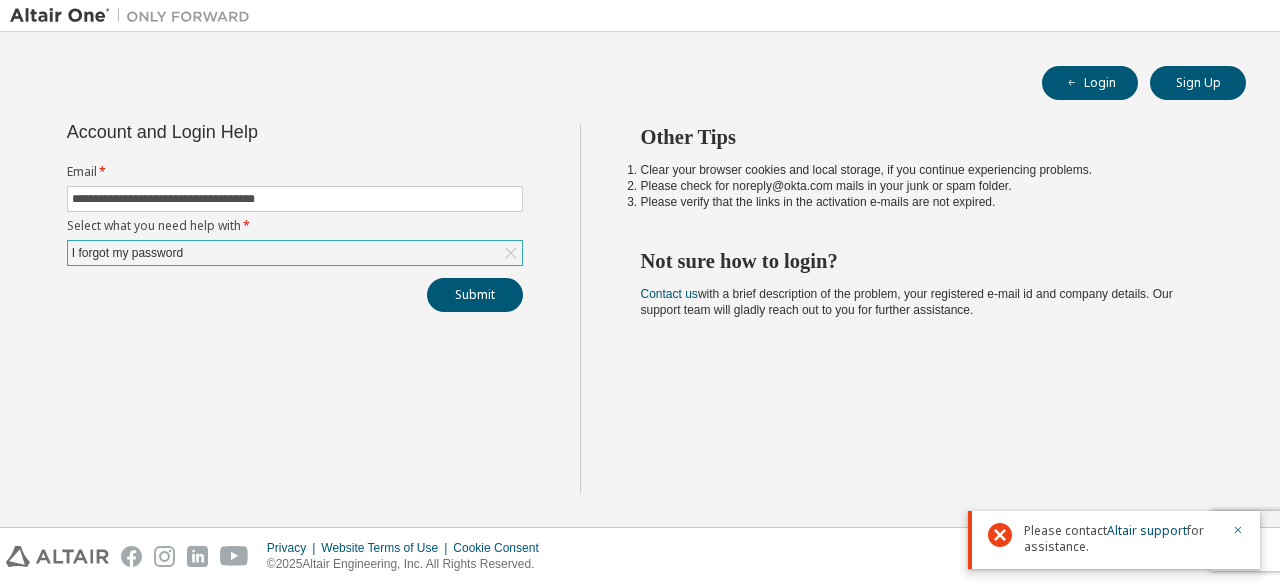 click on "I forgot my password" at bounding box center [295, 253] 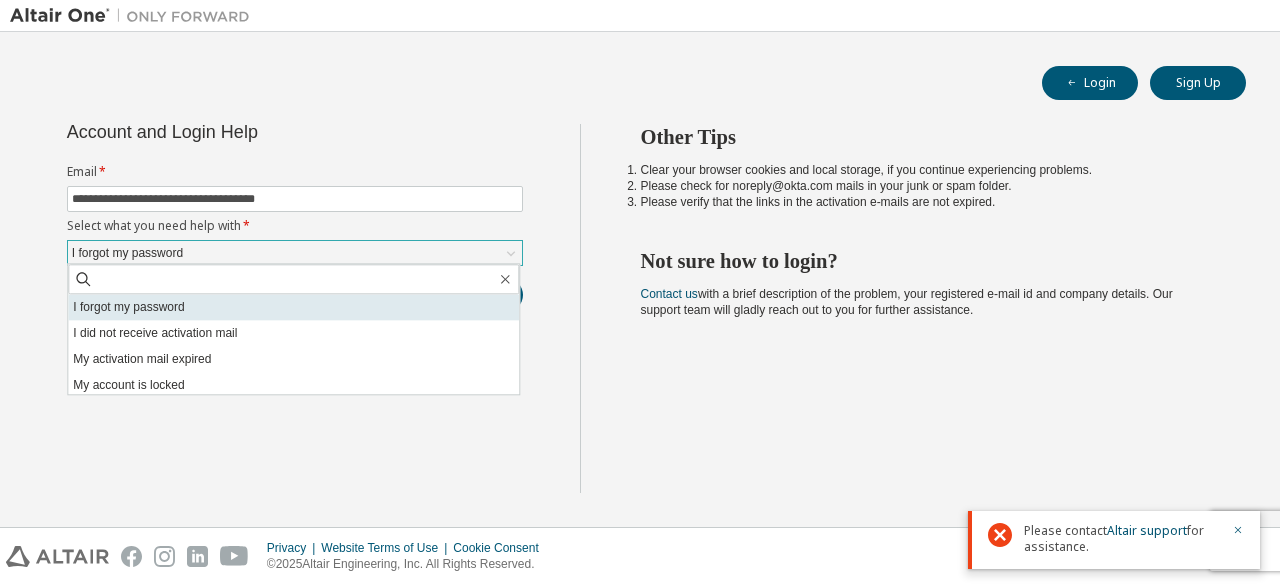 click on "I forgot my password" at bounding box center (293, 307) 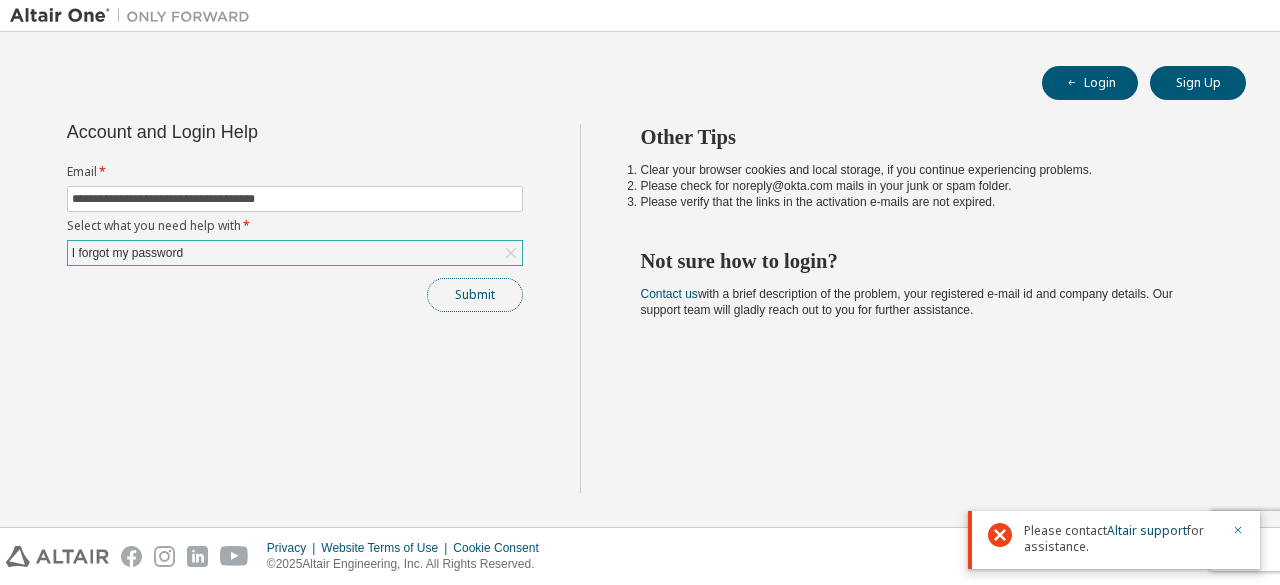 click on "Submit" at bounding box center (475, 295) 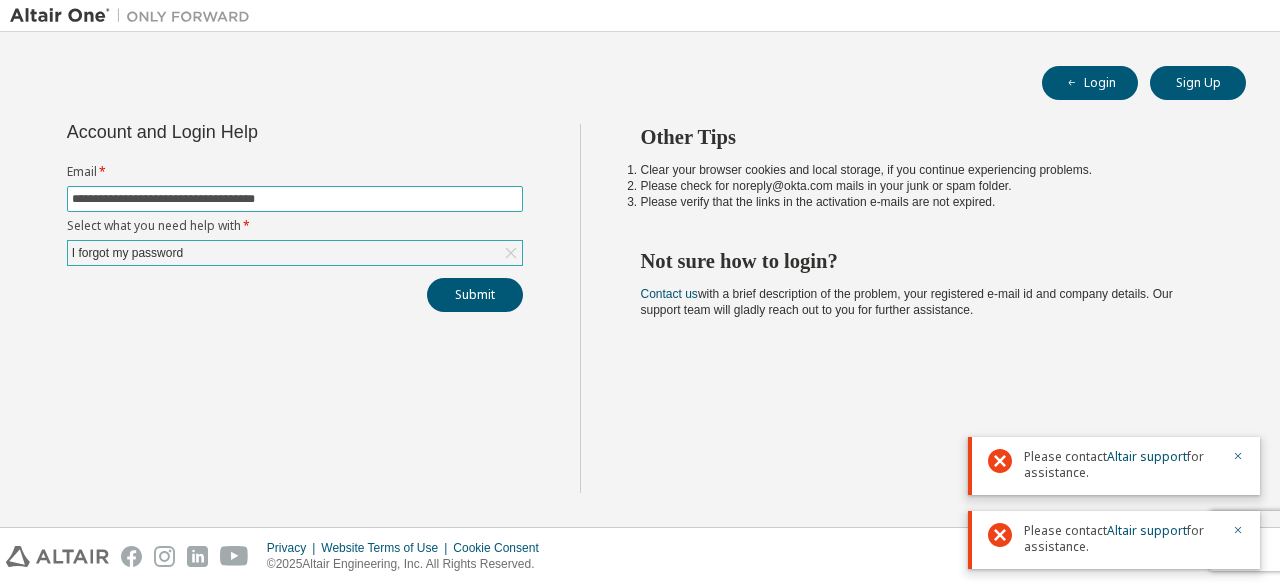 click on "**********" at bounding box center (295, 199) 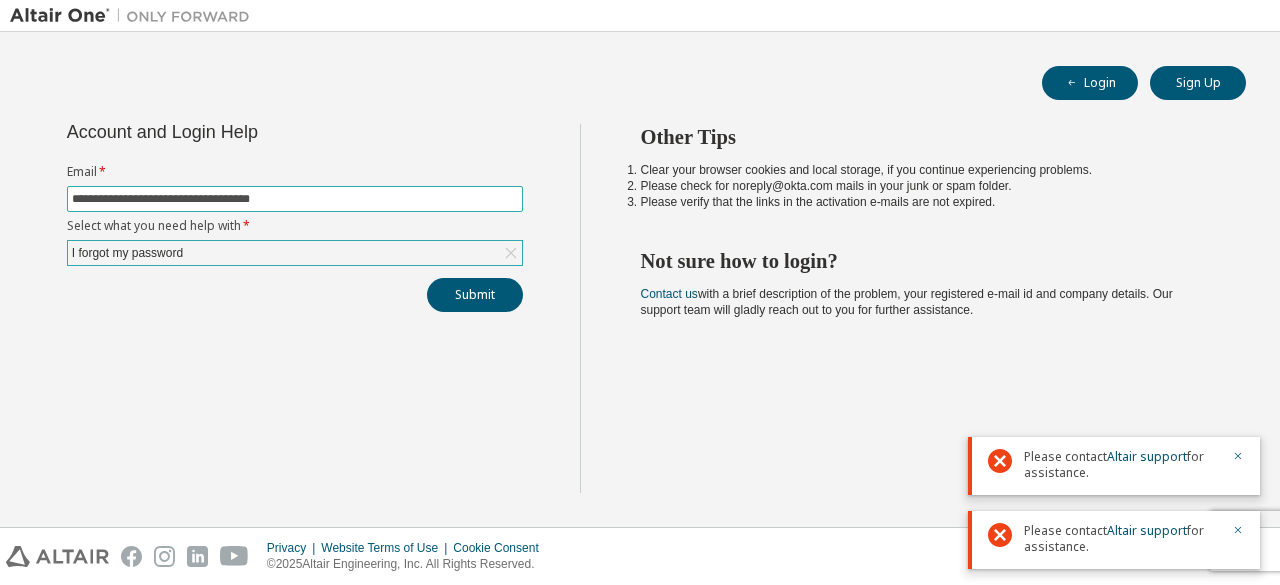type on "**********" 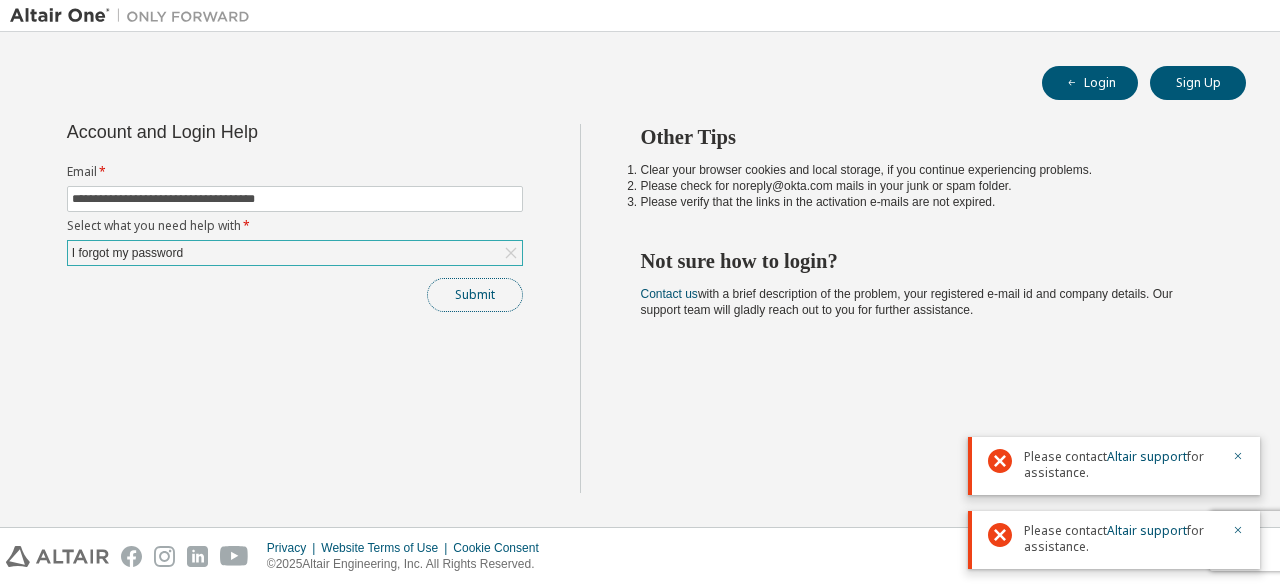 click on "Submit" at bounding box center (475, 295) 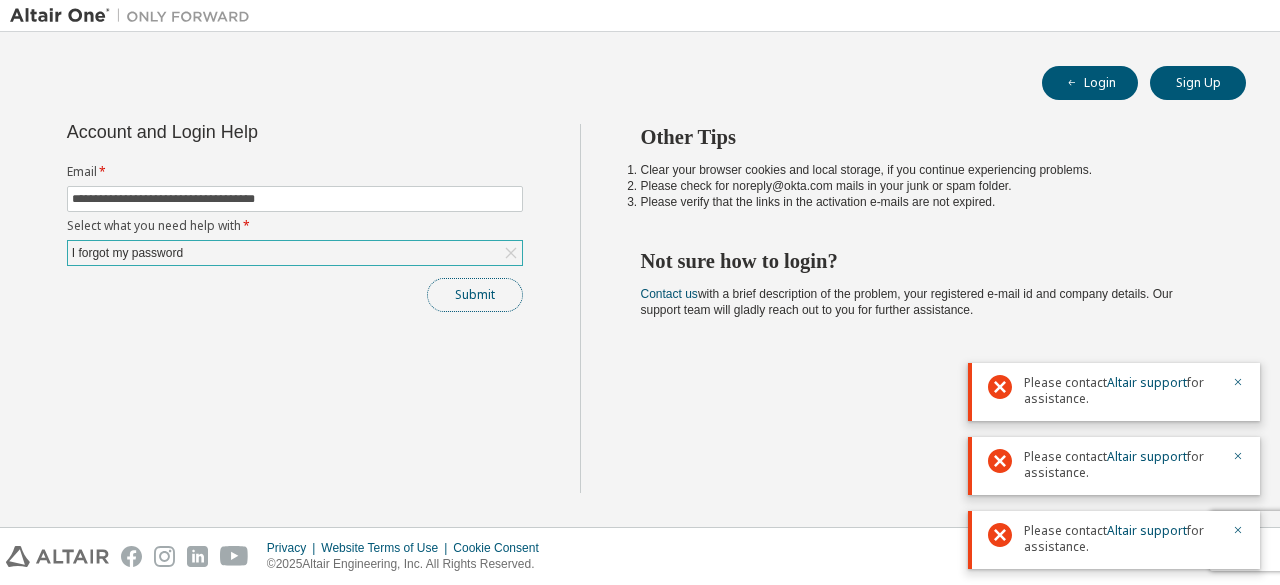 click on "Submit" at bounding box center (475, 295) 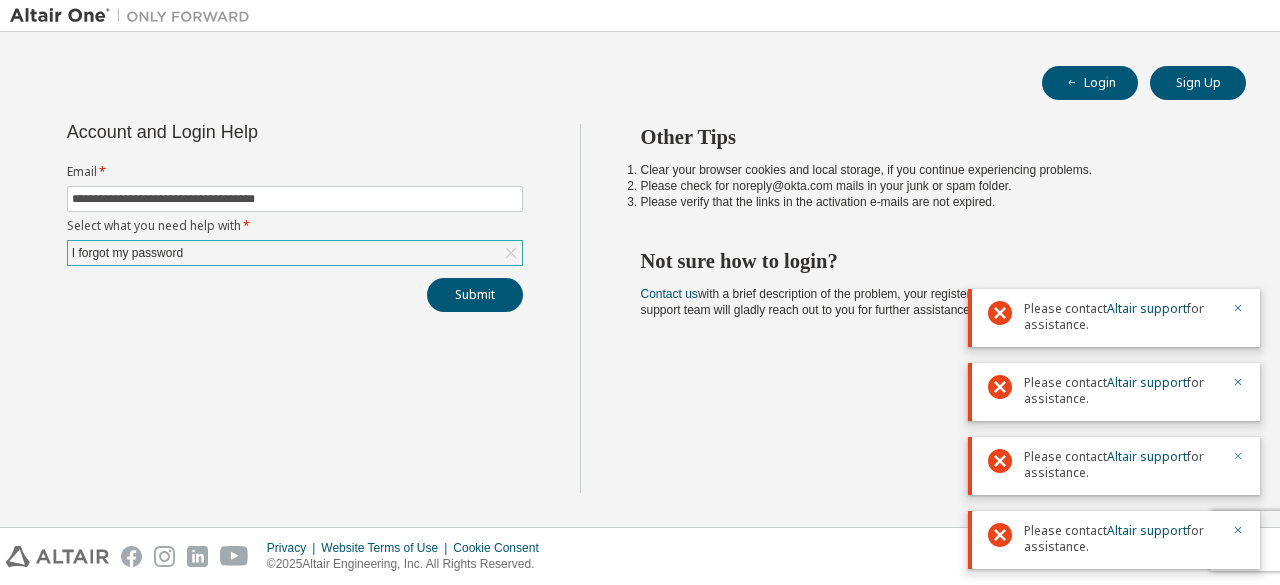 click 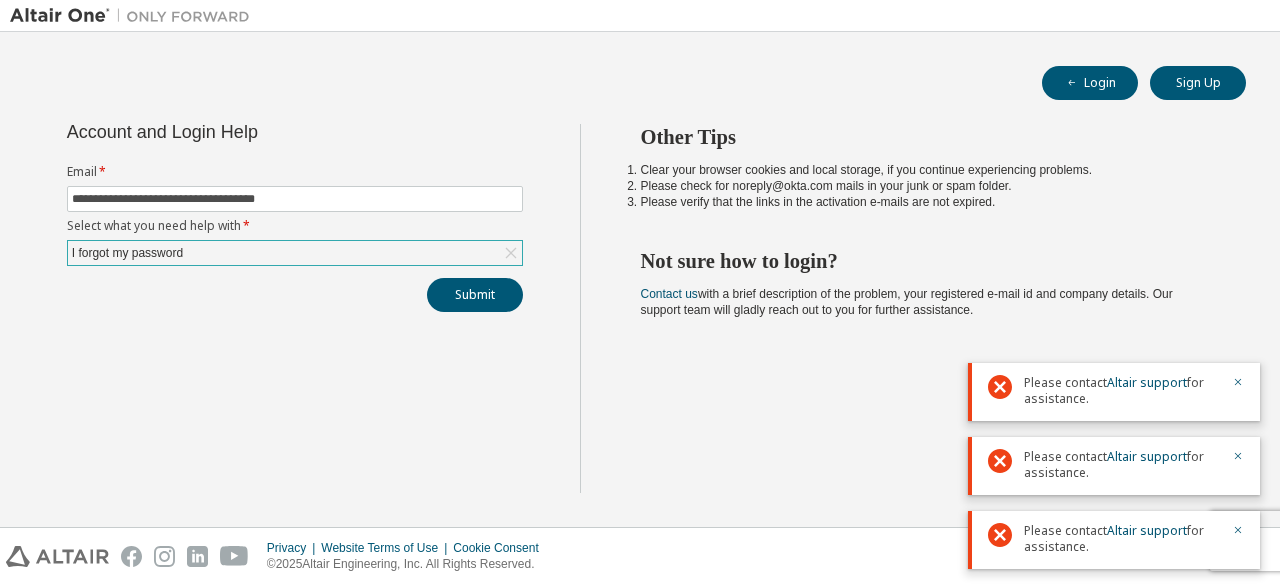 click 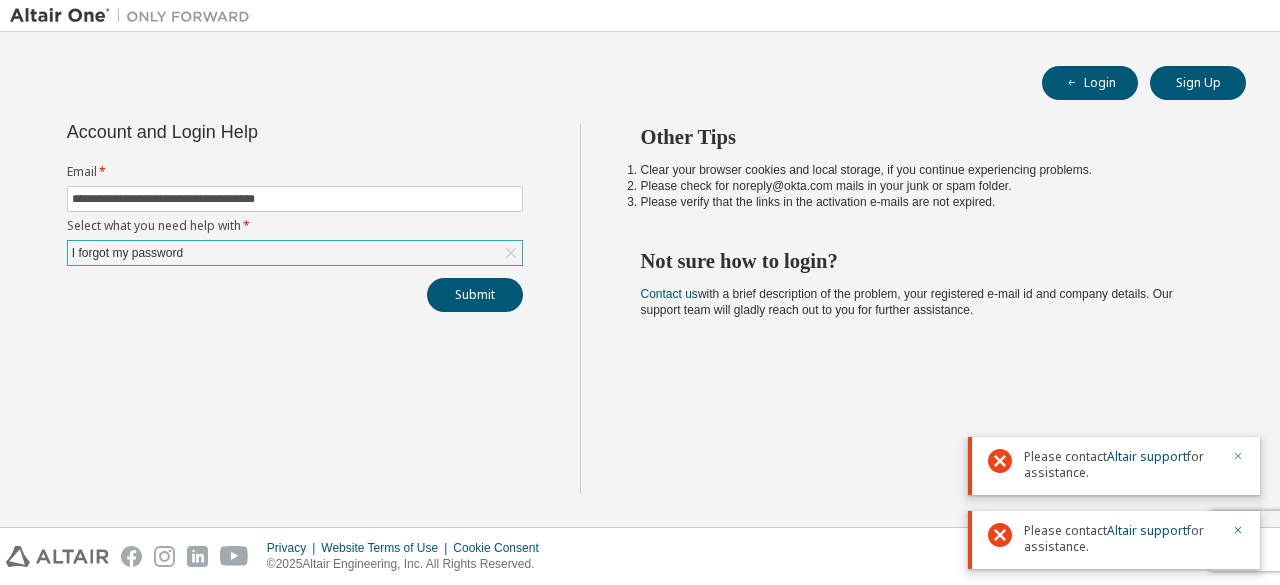 click 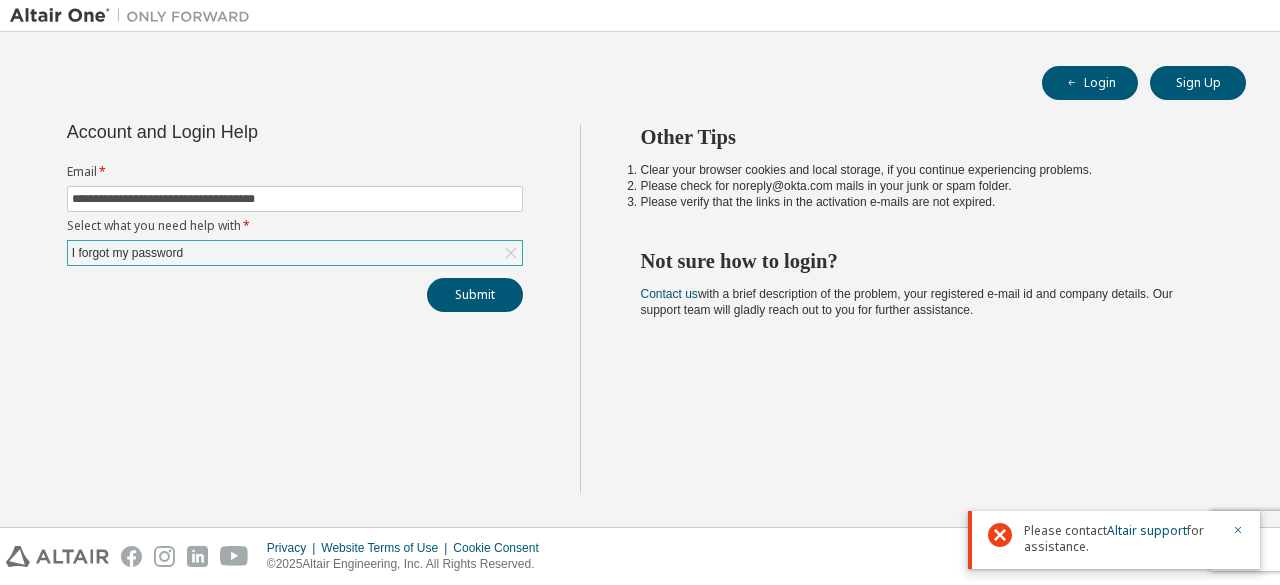 click at bounding box center (1232, 539) 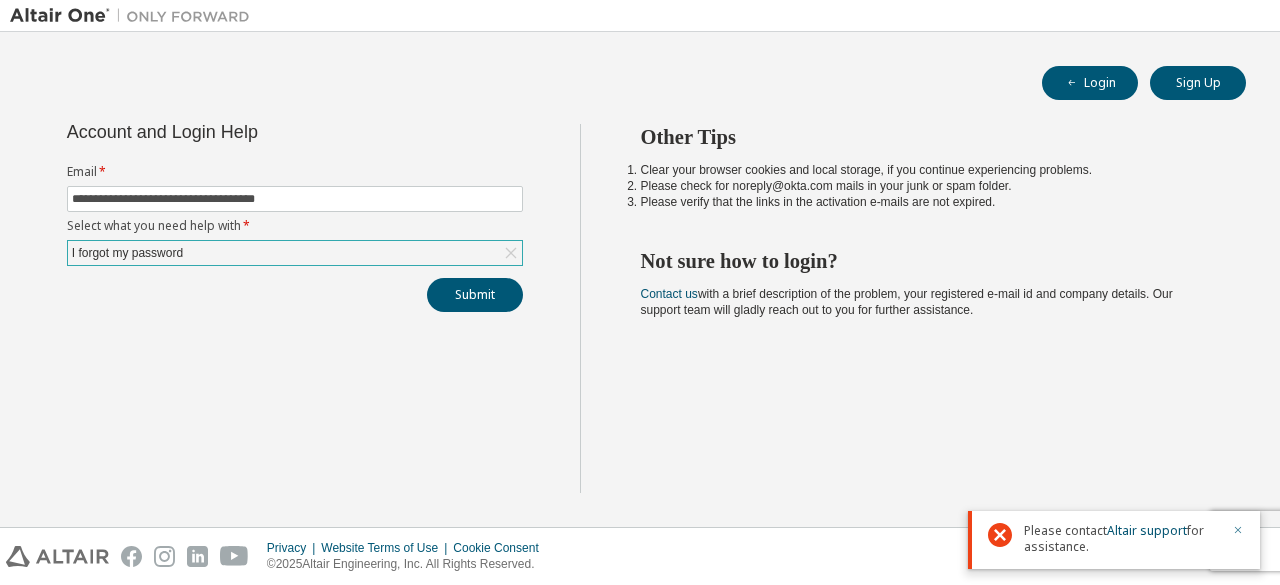 click 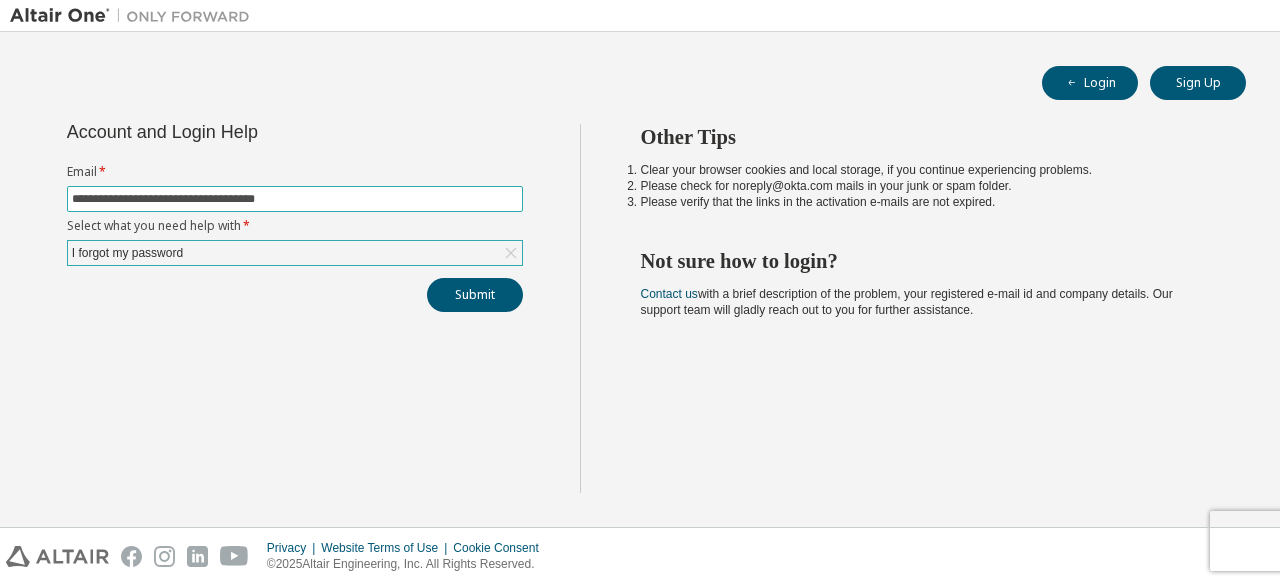 click on "**********" at bounding box center [295, 199] 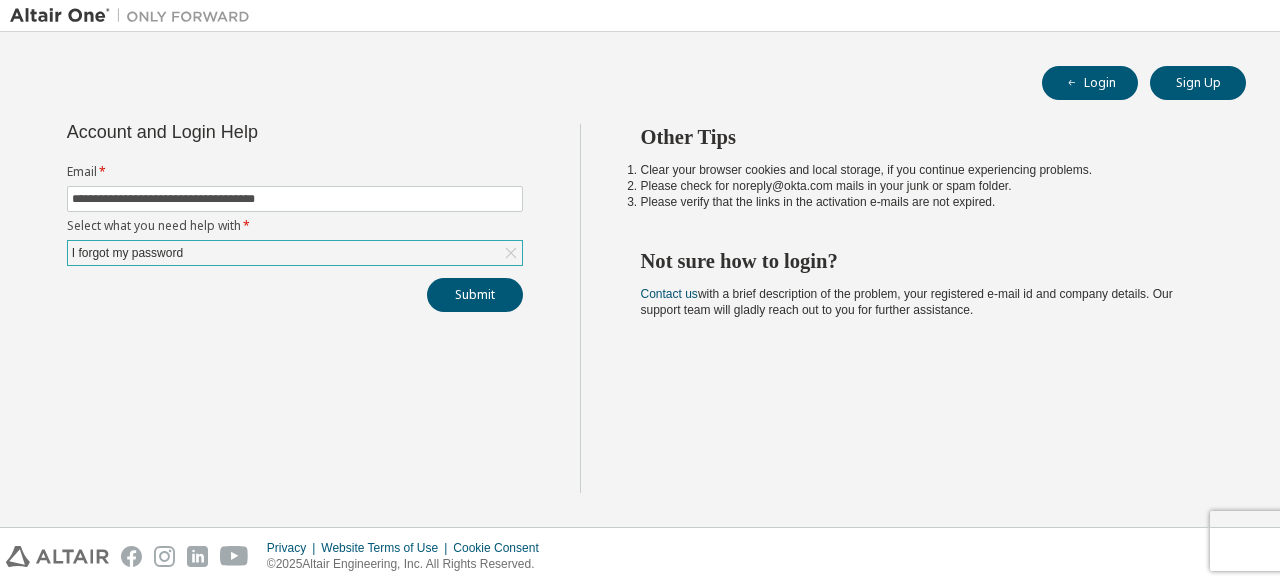 click on "**********" at bounding box center (295, 215) 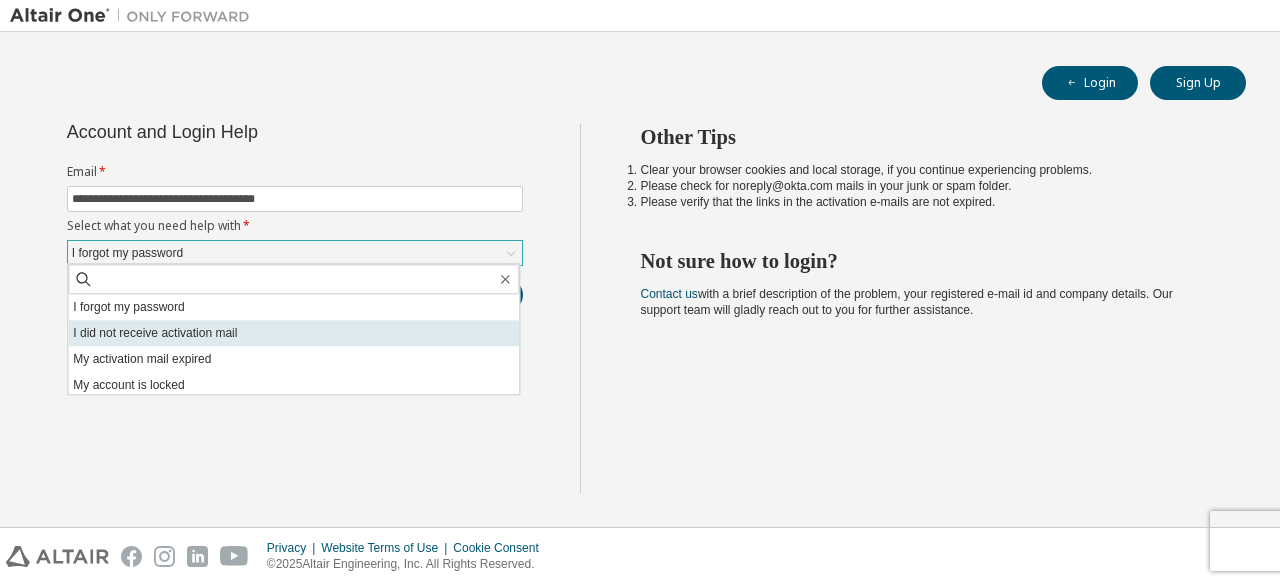 click on "I did not receive activation mail" at bounding box center [293, 333] 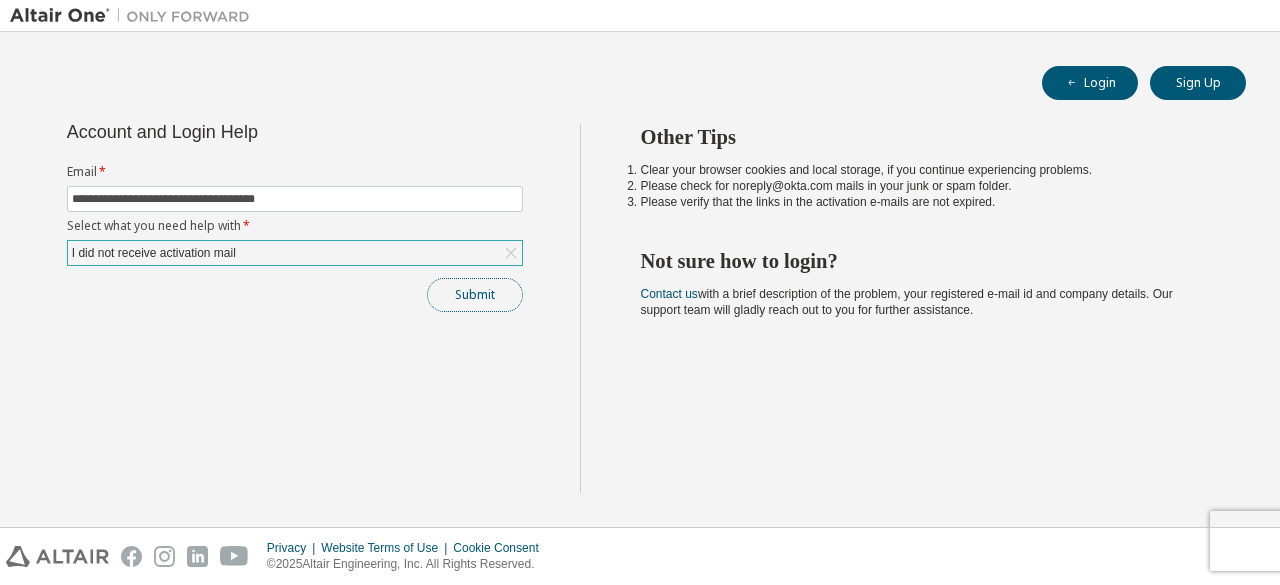 click on "Submit" at bounding box center (475, 295) 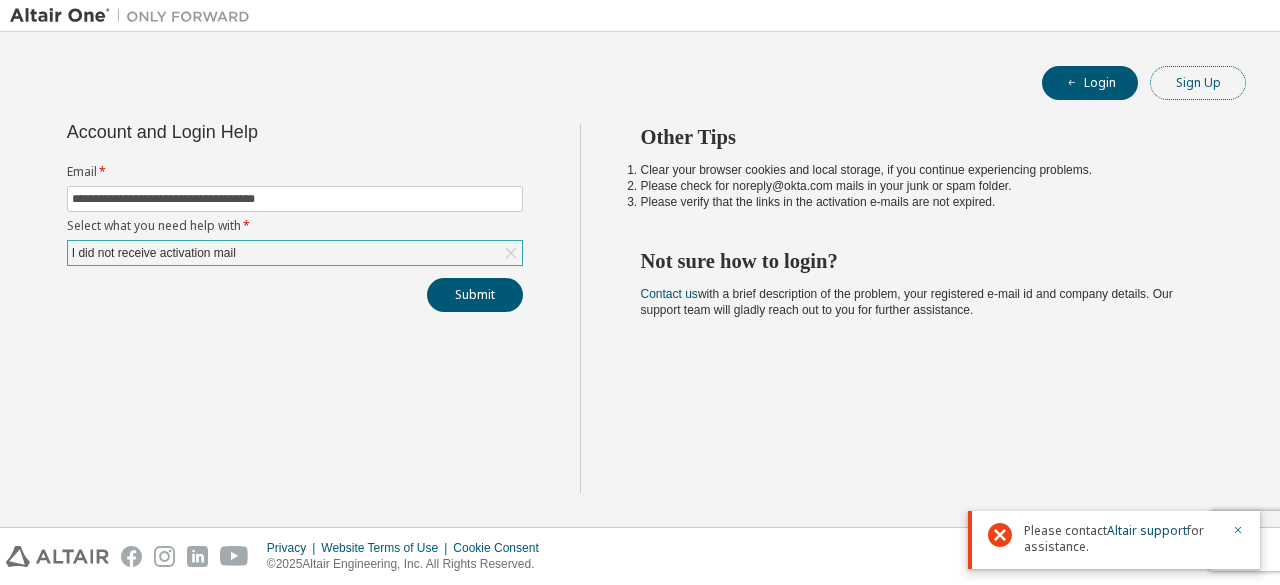 click on "Sign Up" at bounding box center [1198, 83] 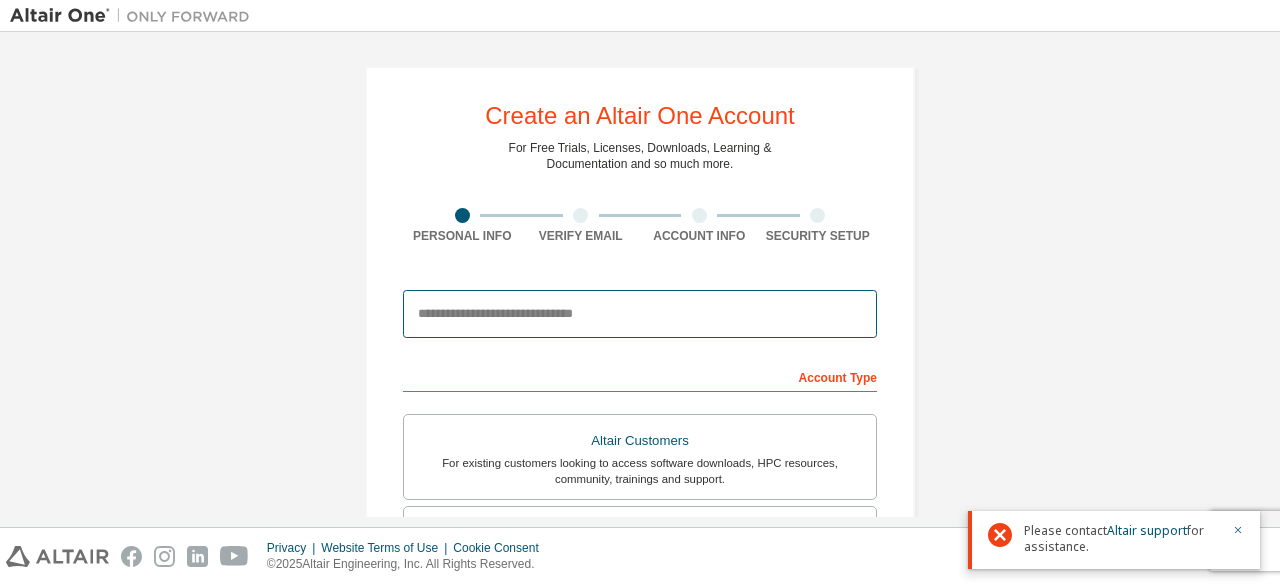 click at bounding box center [640, 314] 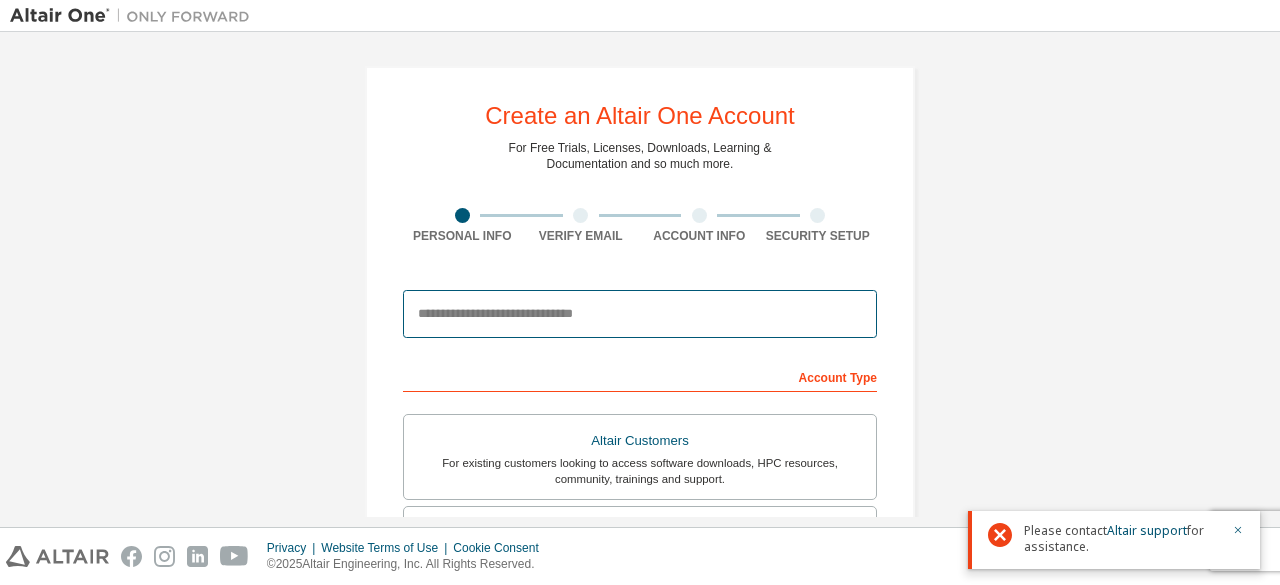 type on "**********" 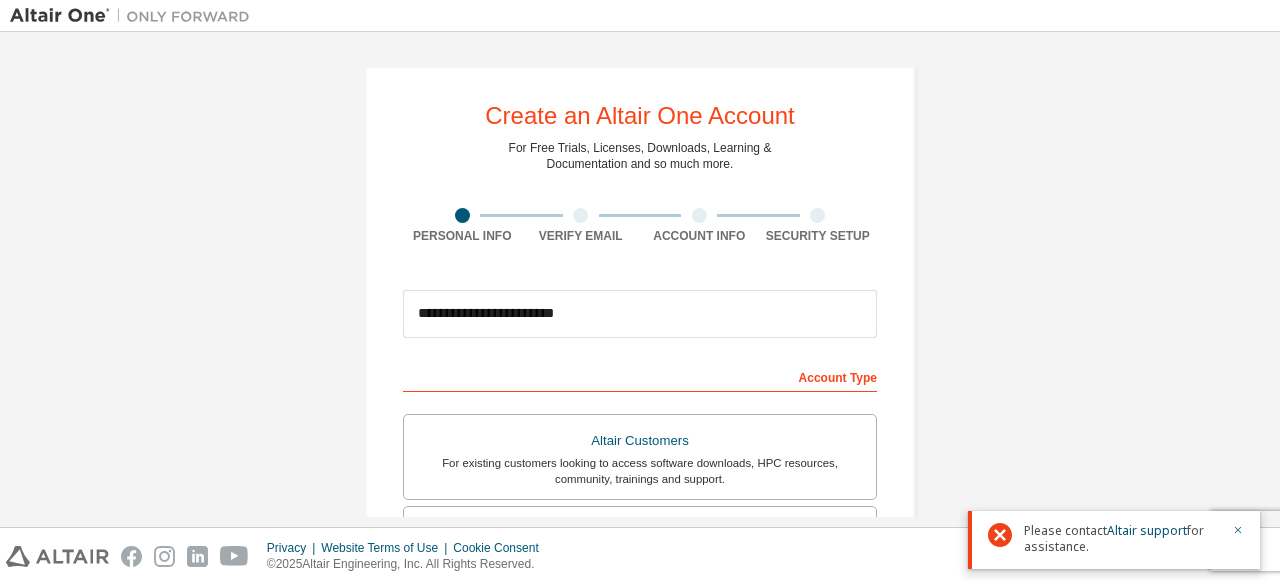 type on "*******" 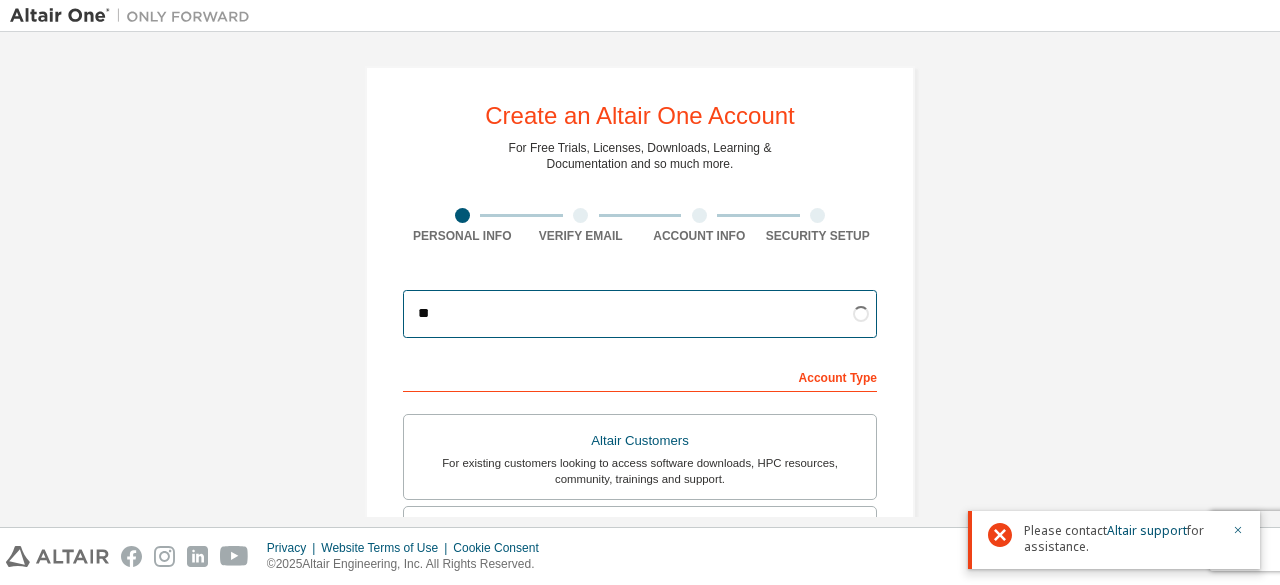 type on "*" 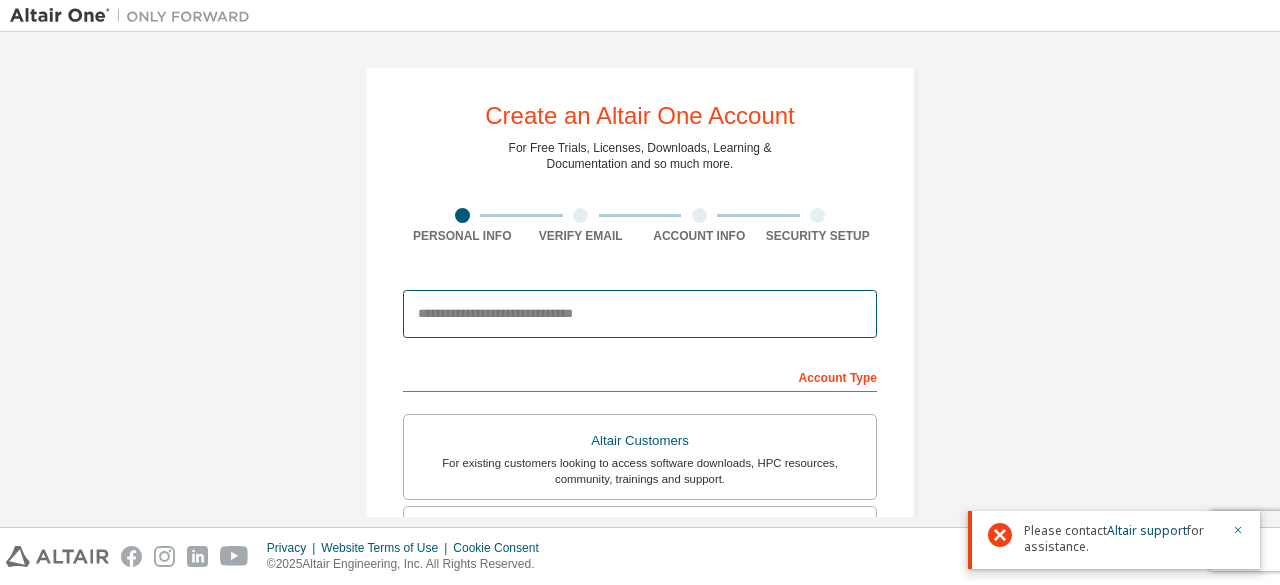 click at bounding box center (640, 314) 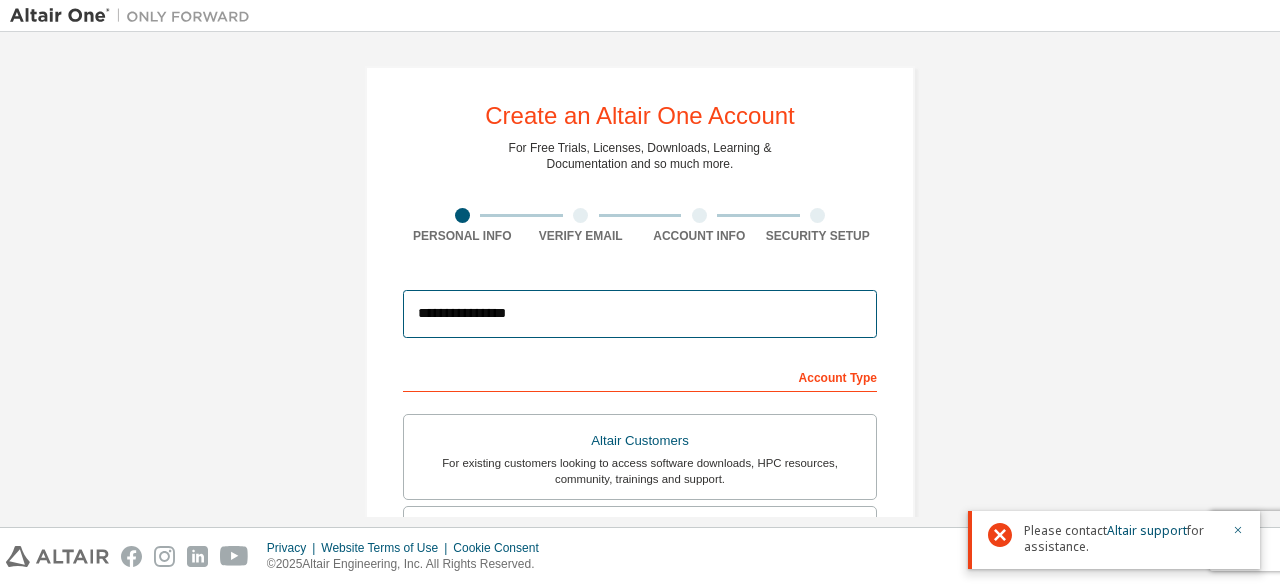 type on "**********" 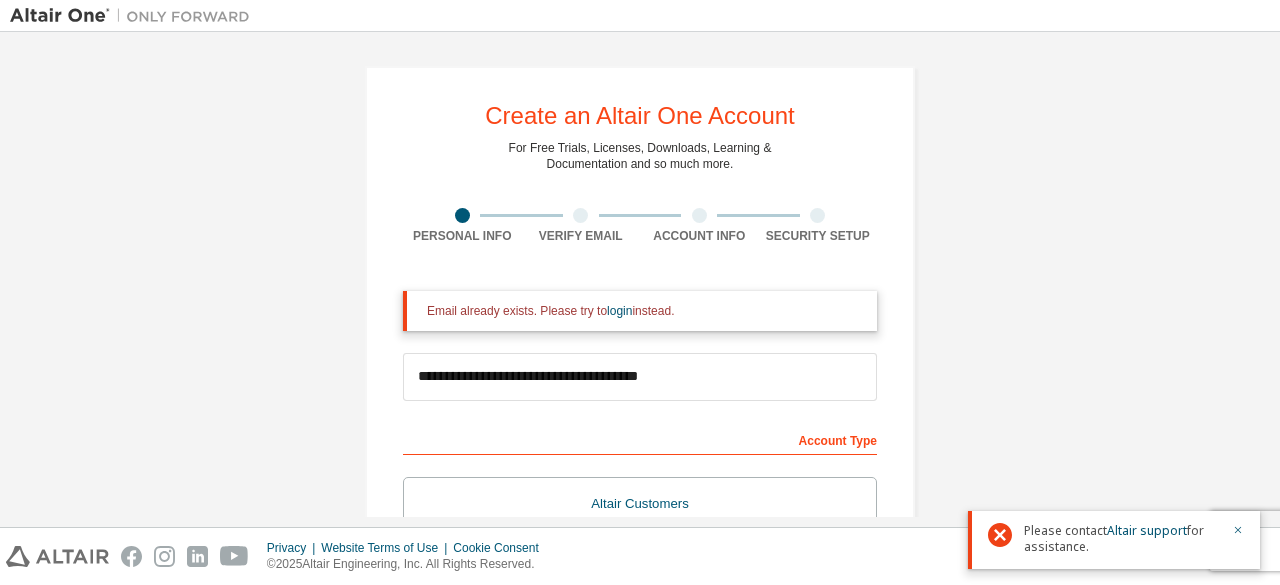 click on "**********" at bounding box center (640, 603) 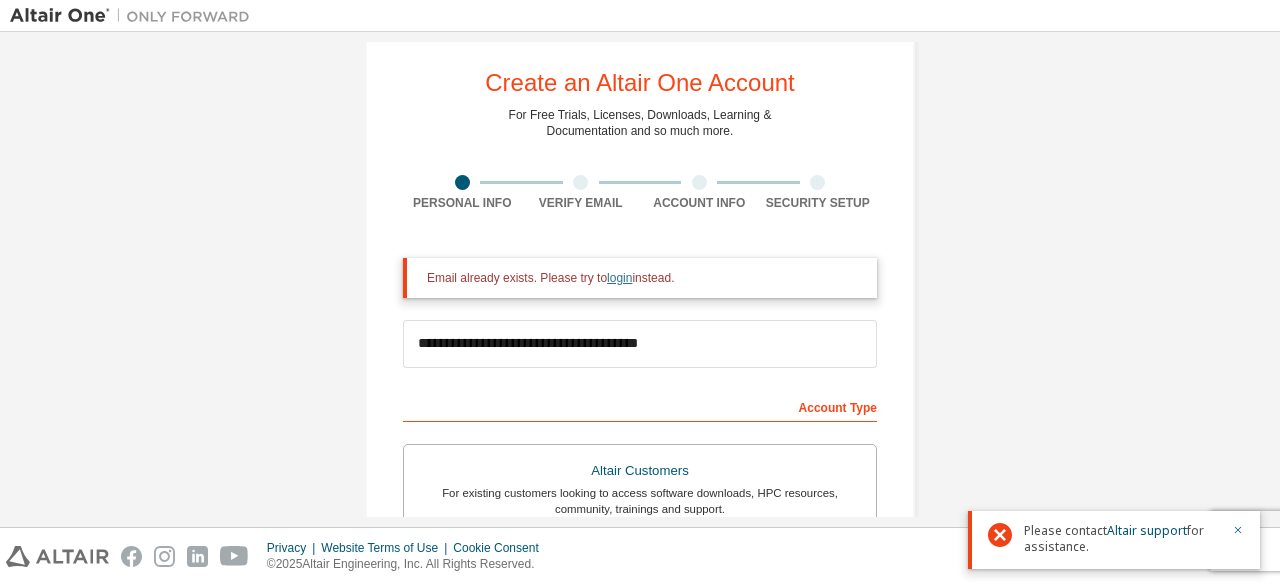 scroll, scrollTop: 0, scrollLeft: 0, axis: both 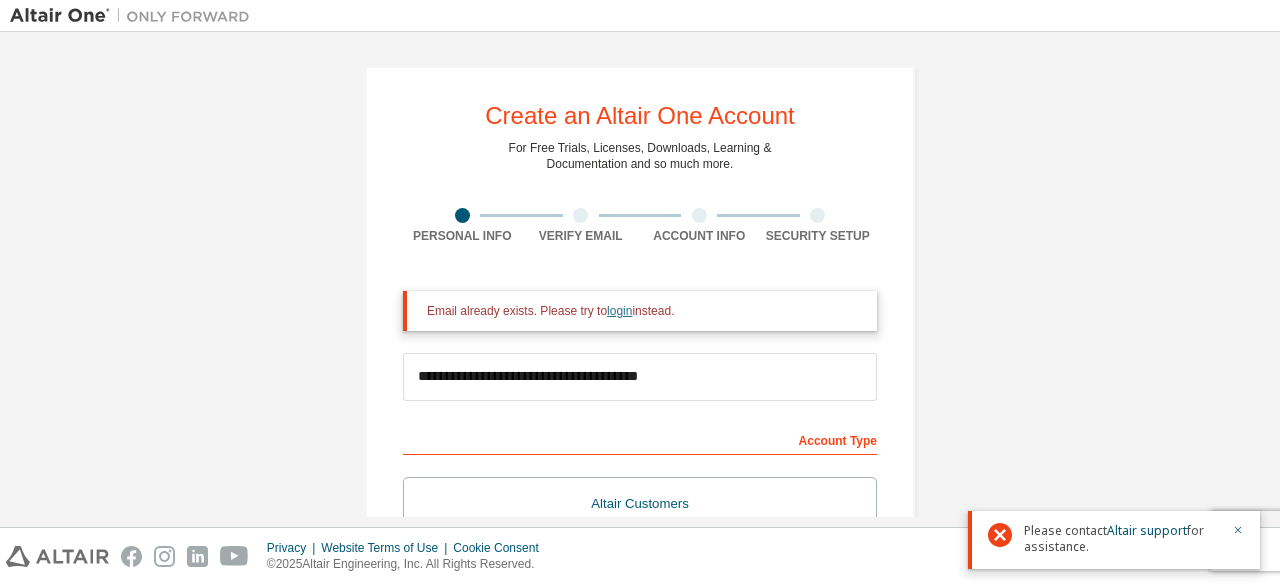 click on "login" at bounding box center (619, 311) 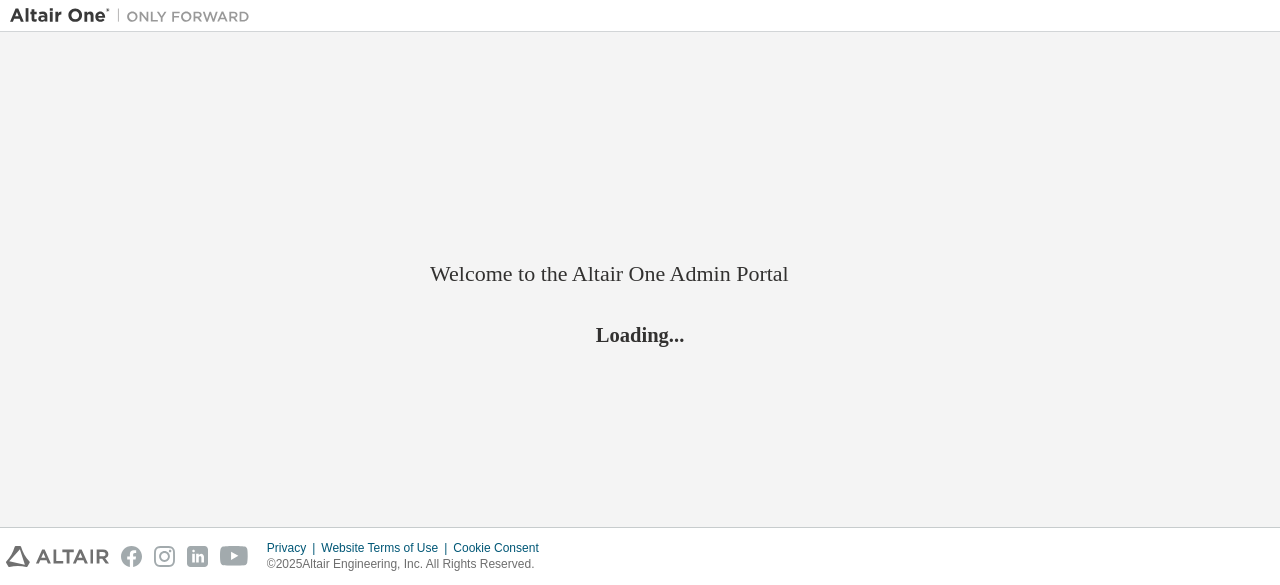 scroll, scrollTop: 0, scrollLeft: 0, axis: both 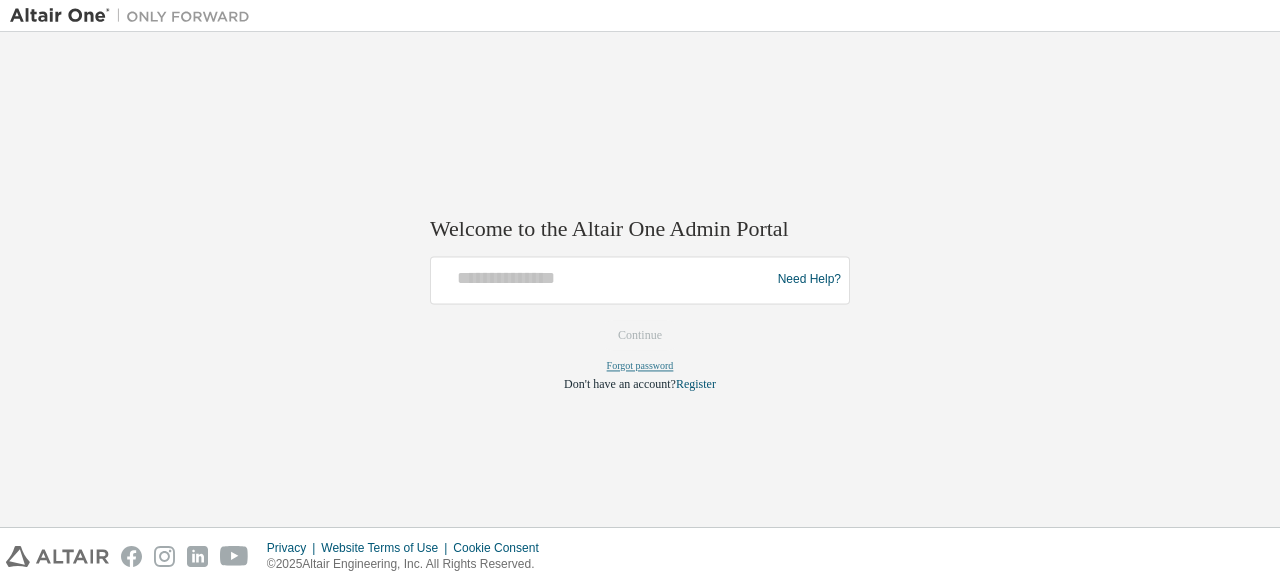click on "Forgot password" at bounding box center (640, 365) 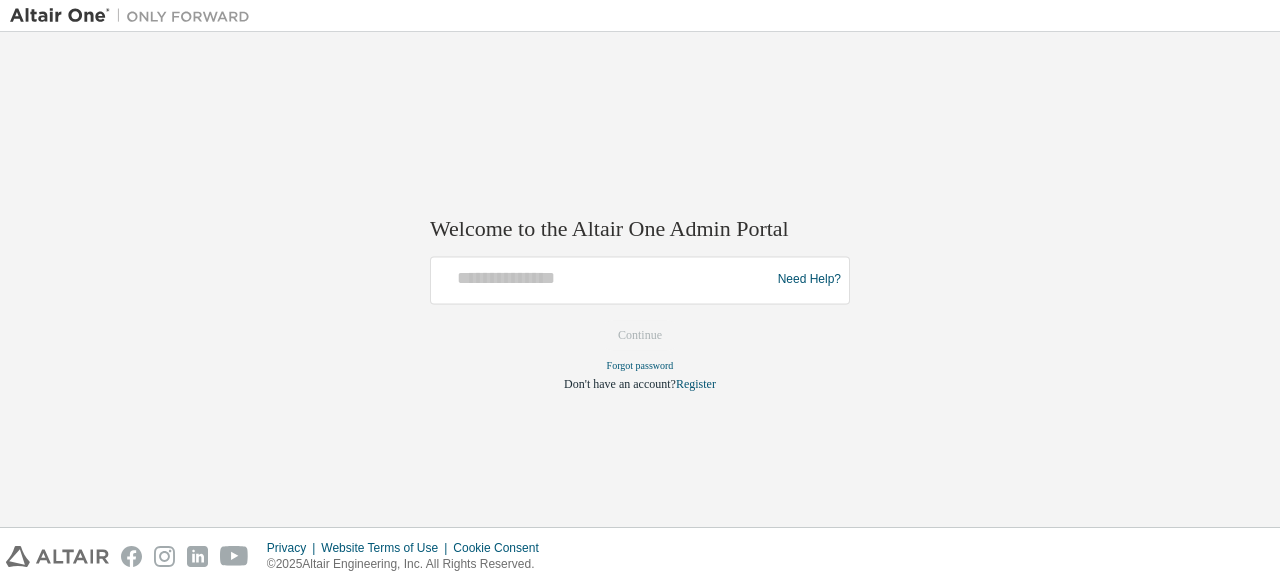 click at bounding box center [603, 280] 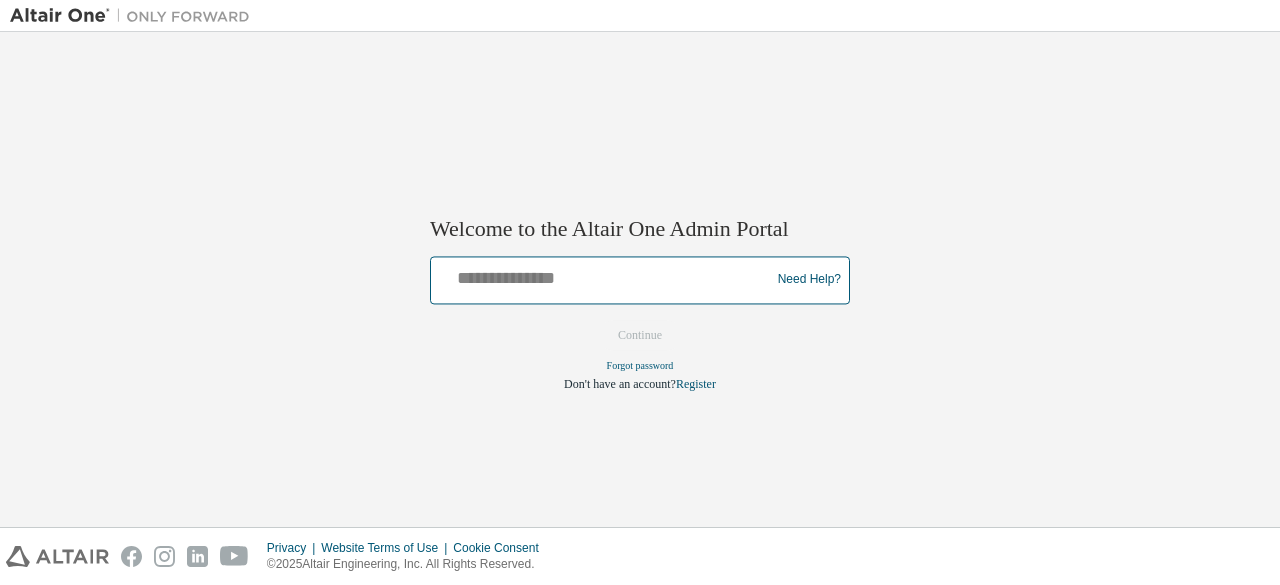 click at bounding box center (603, 275) 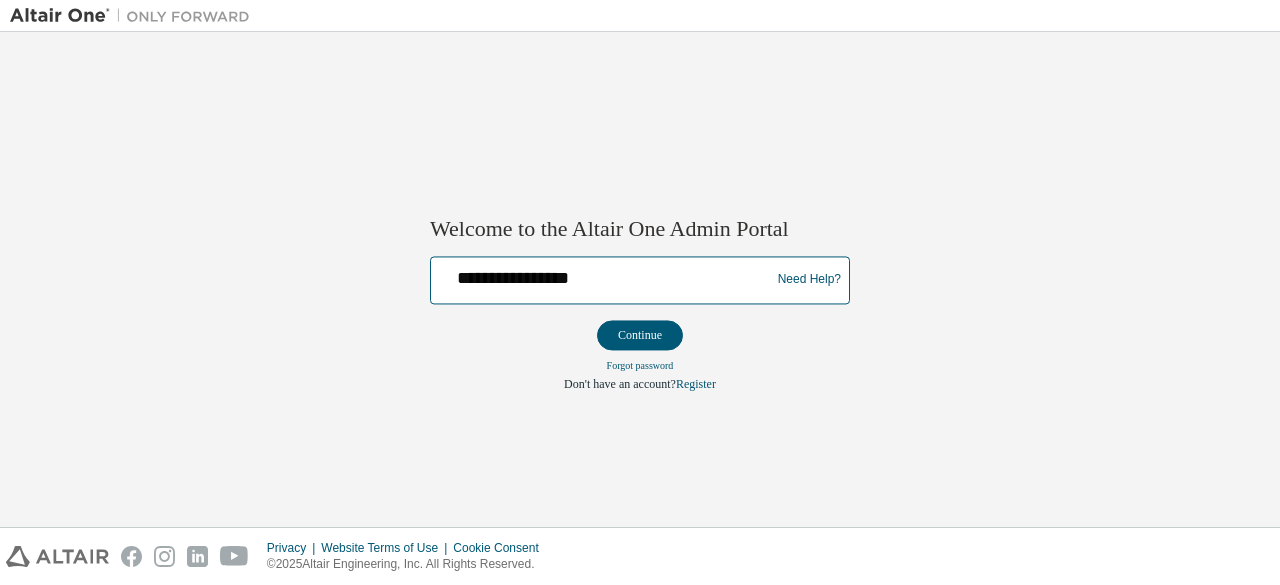 type on "**********" 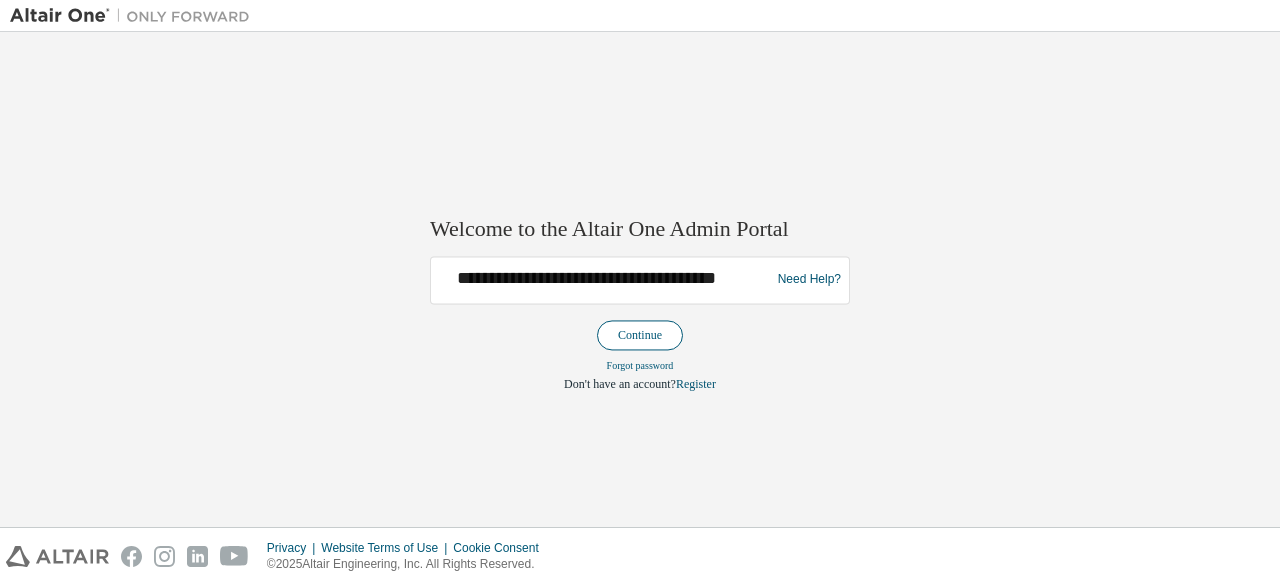 click on "Continue" at bounding box center [640, 335] 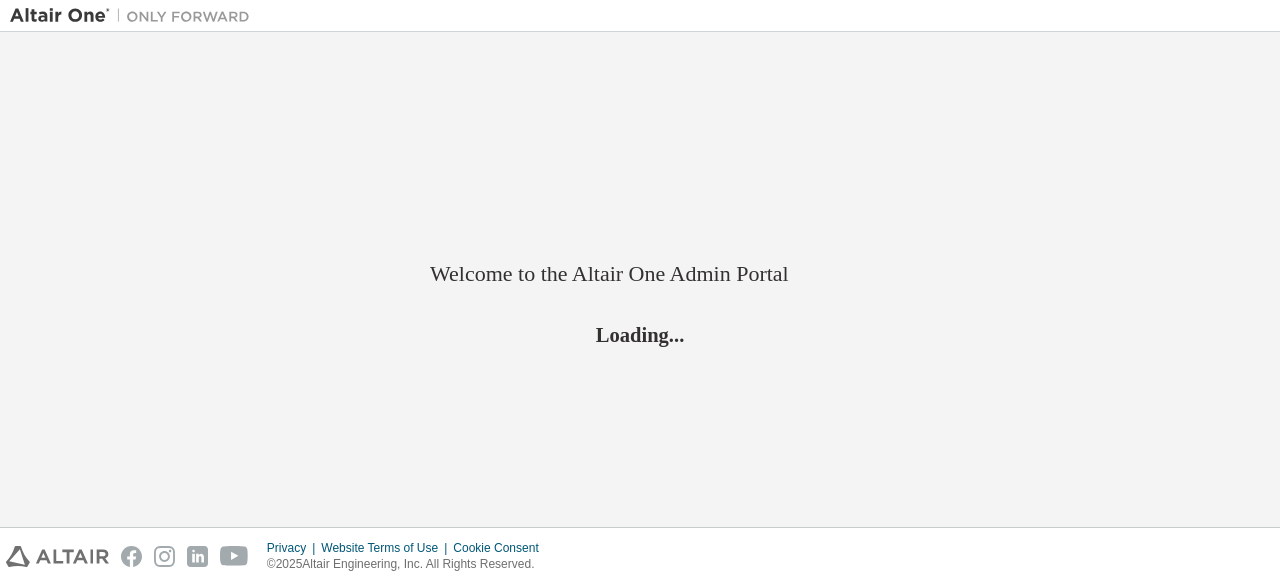 scroll, scrollTop: 0, scrollLeft: 0, axis: both 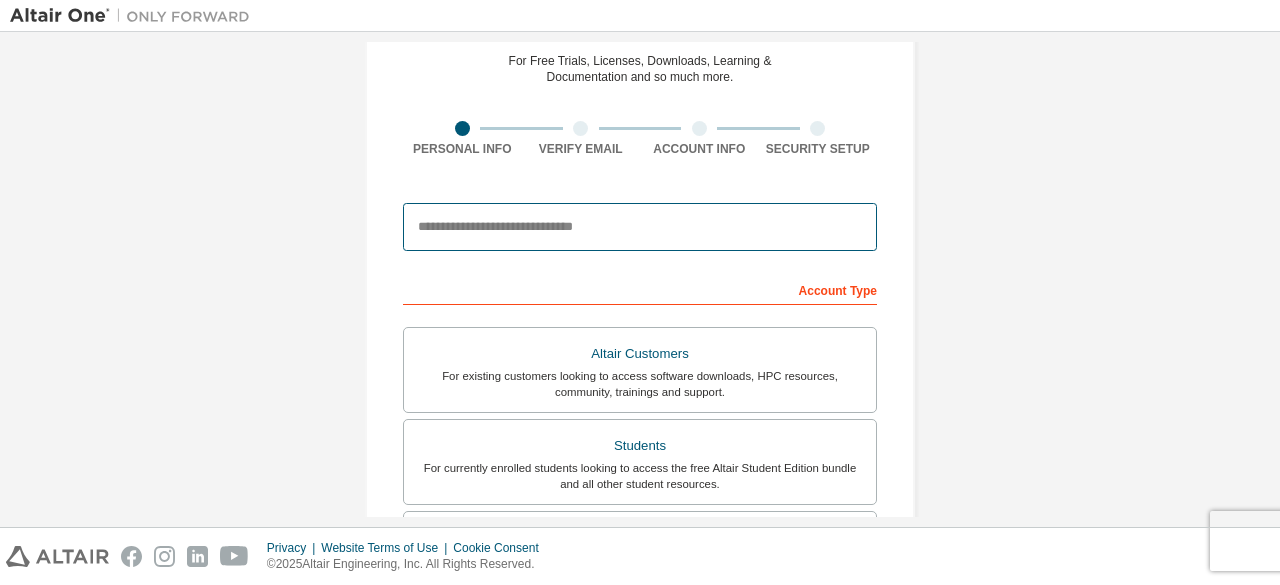 click at bounding box center [640, 227] 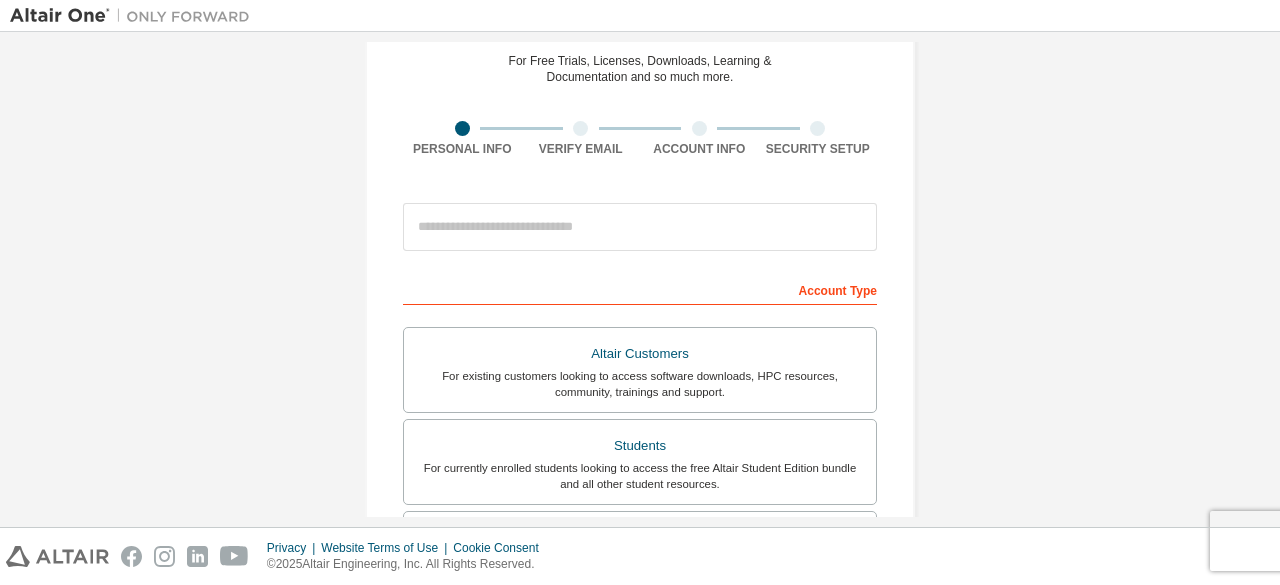 click on "Account Type" at bounding box center [640, 289] 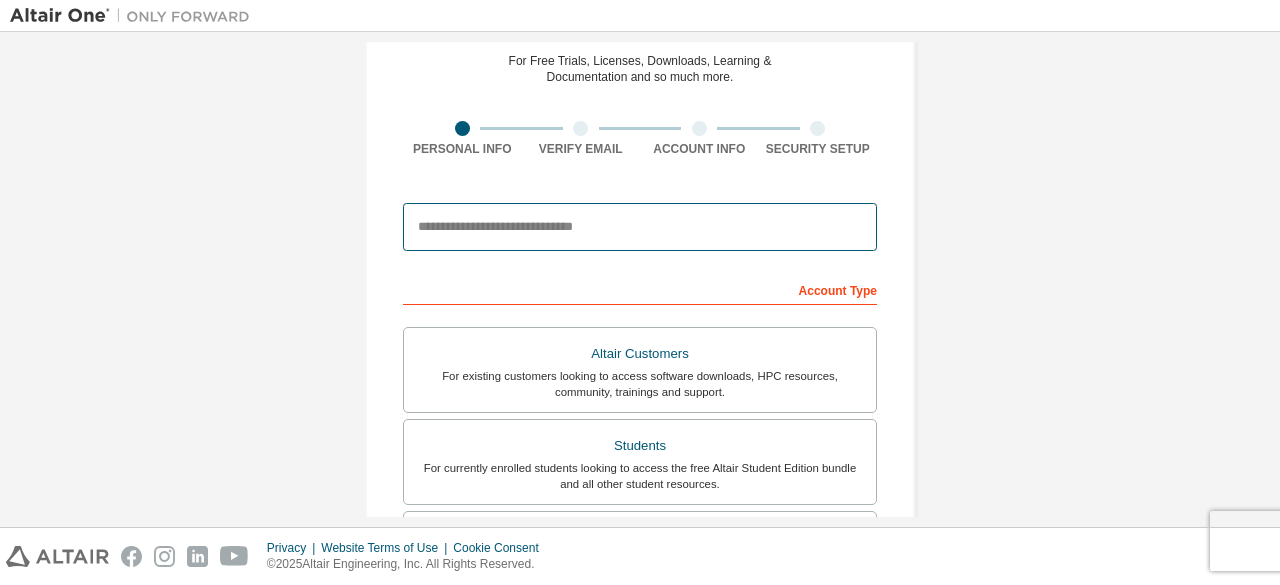 click at bounding box center [640, 227] 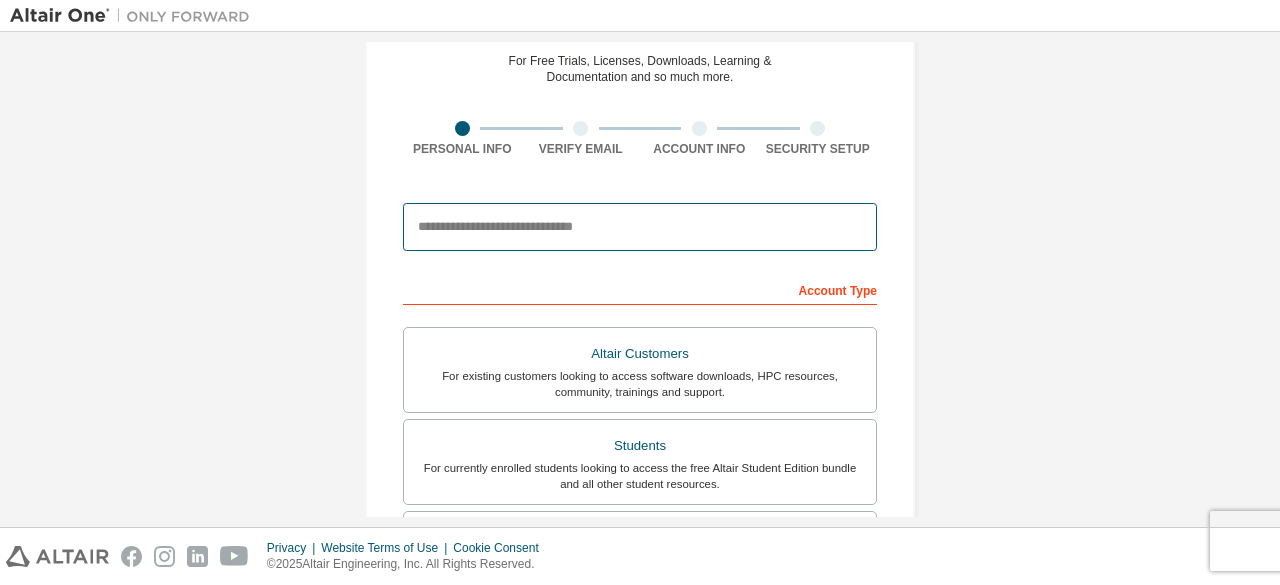 type on "*" 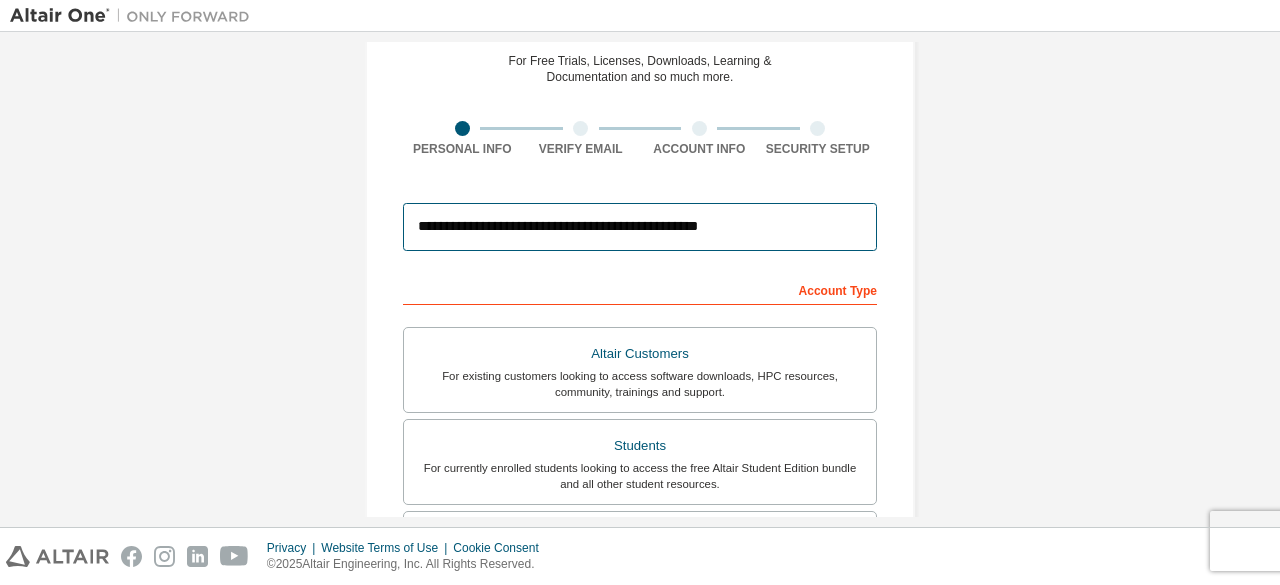 drag, startPoint x: 416, startPoint y: 224, endPoint x: 805, endPoint y: 249, distance: 389.80252 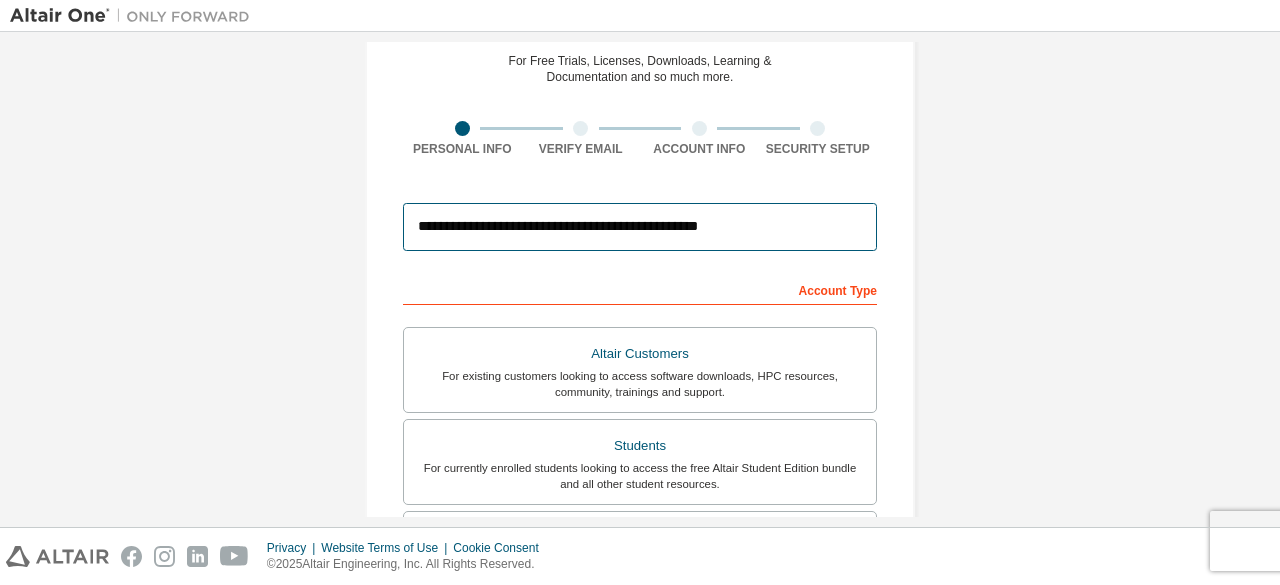 type on "**********" 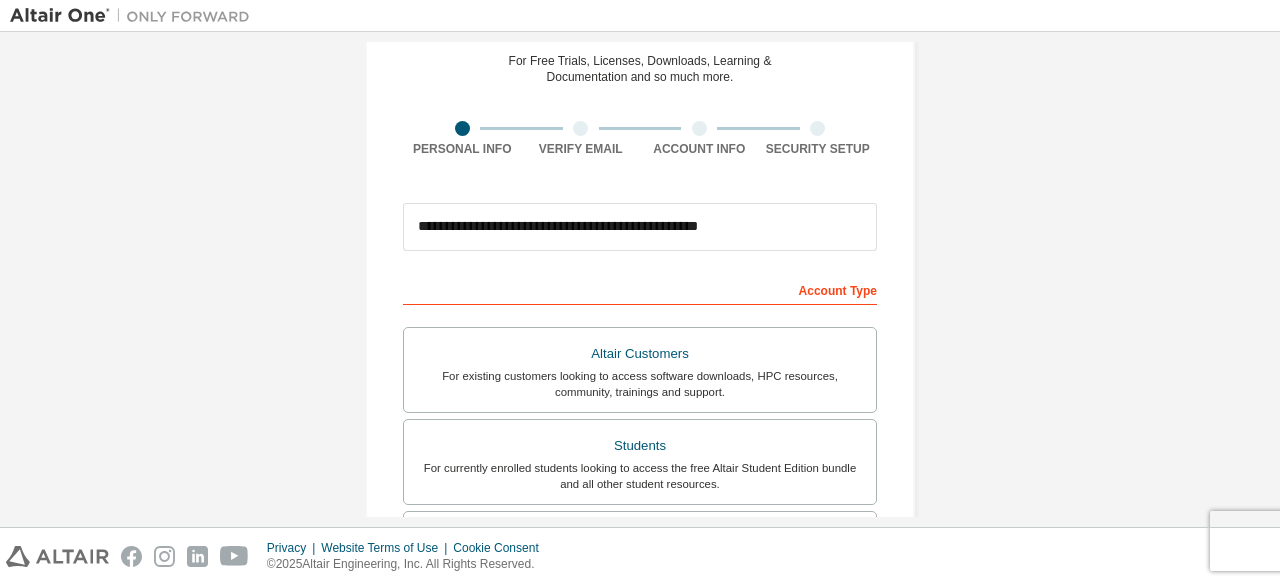 click on "**********" at bounding box center (640, 227) 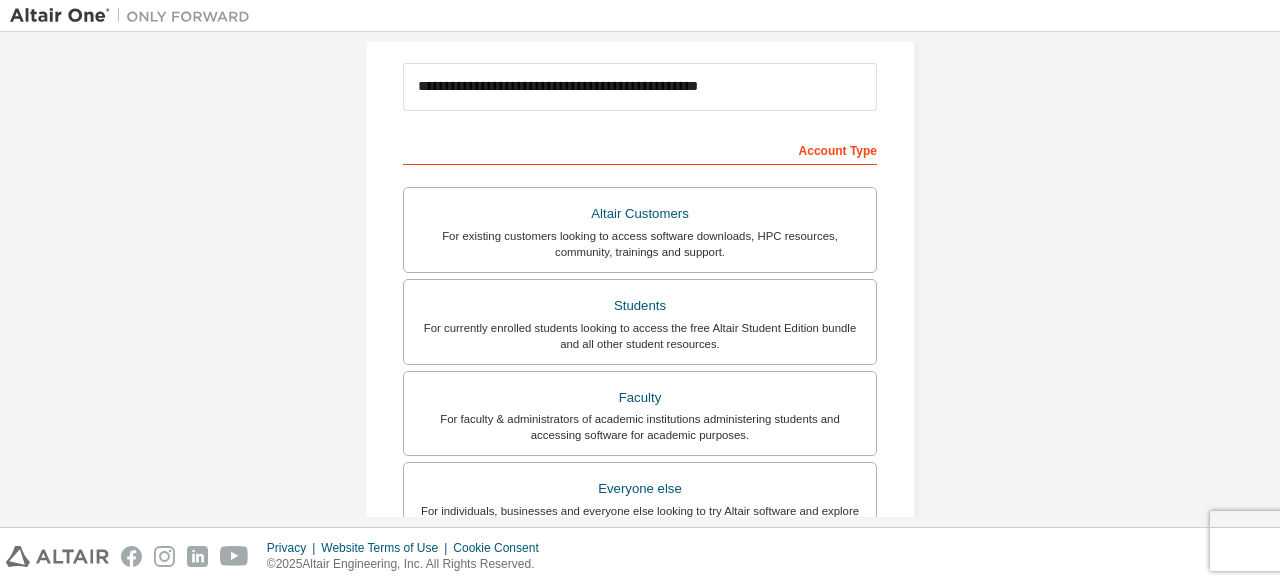 scroll, scrollTop: 230, scrollLeft: 0, axis: vertical 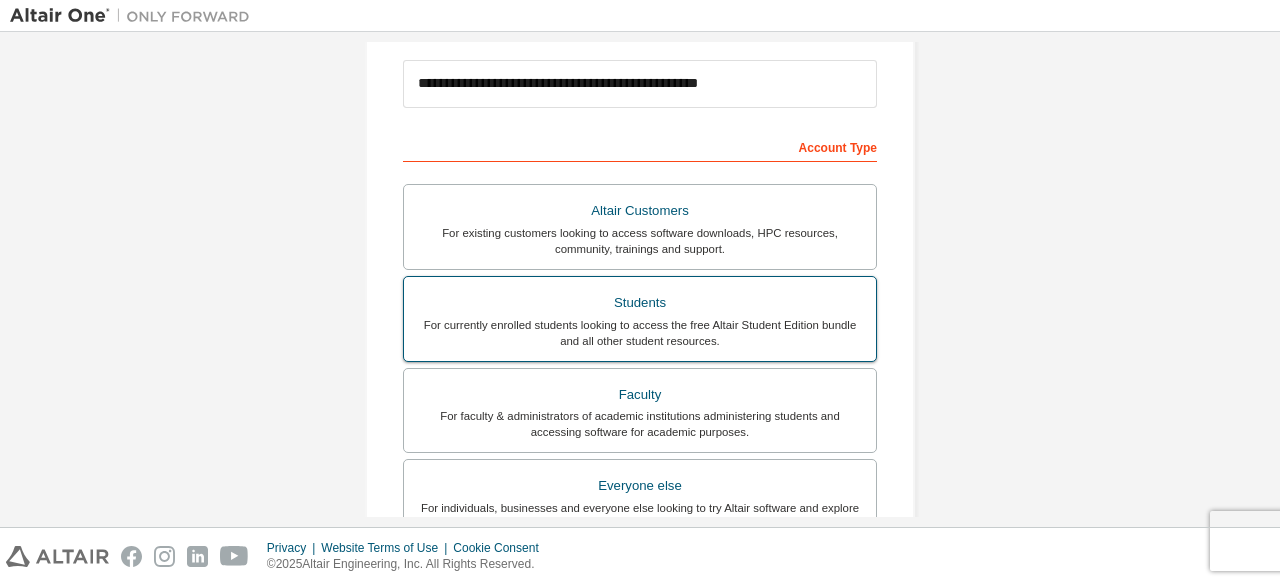 click on "Students" at bounding box center [640, 303] 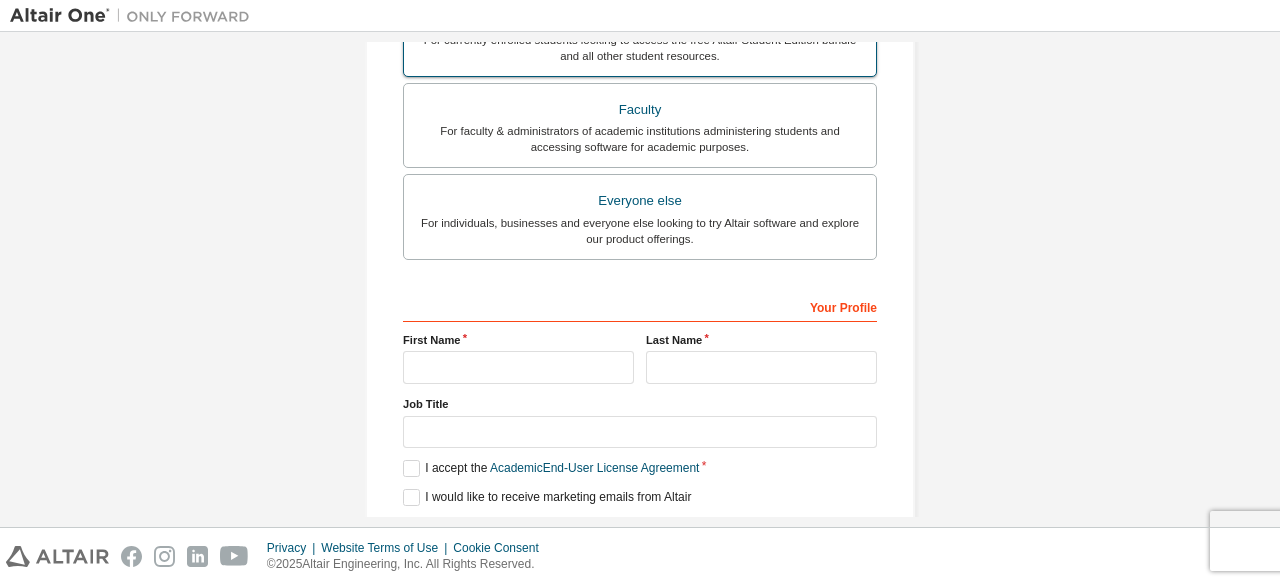 scroll, scrollTop: 578, scrollLeft: 0, axis: vertical 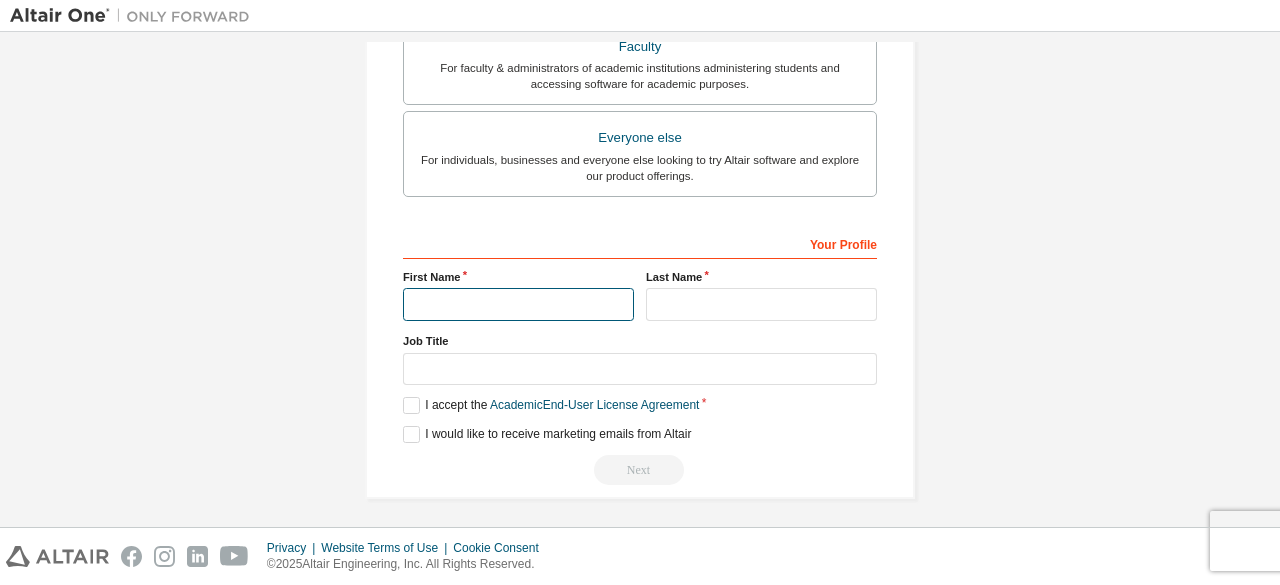click at bounding box center (518, 304) 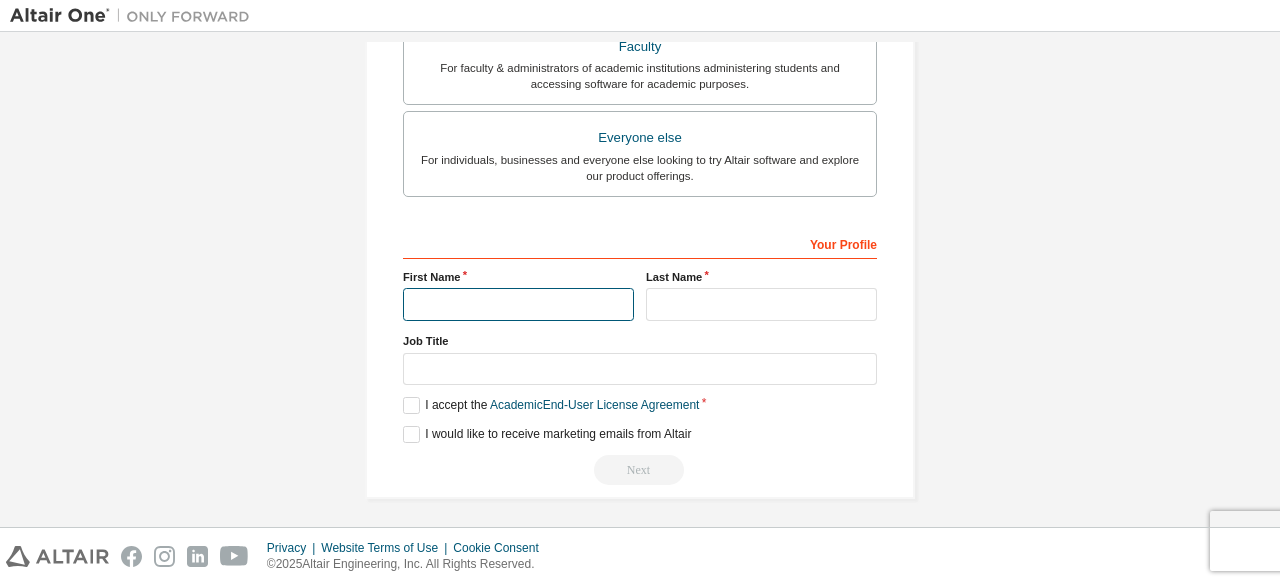 type on "*******" 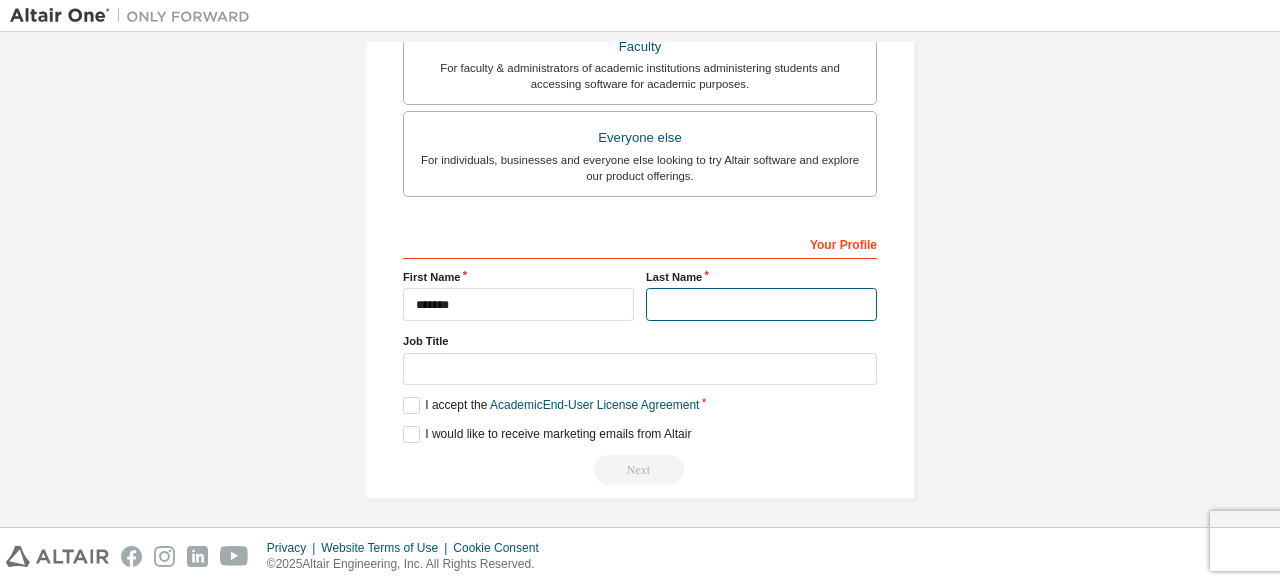type on "****" 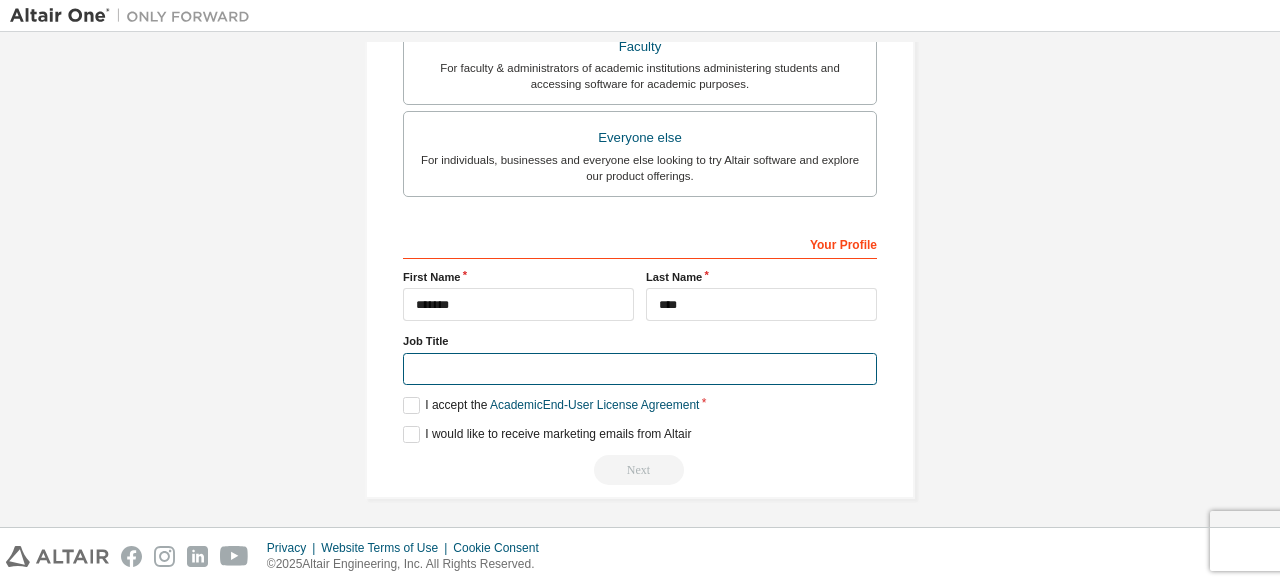 click at bounding box center (640, 369) 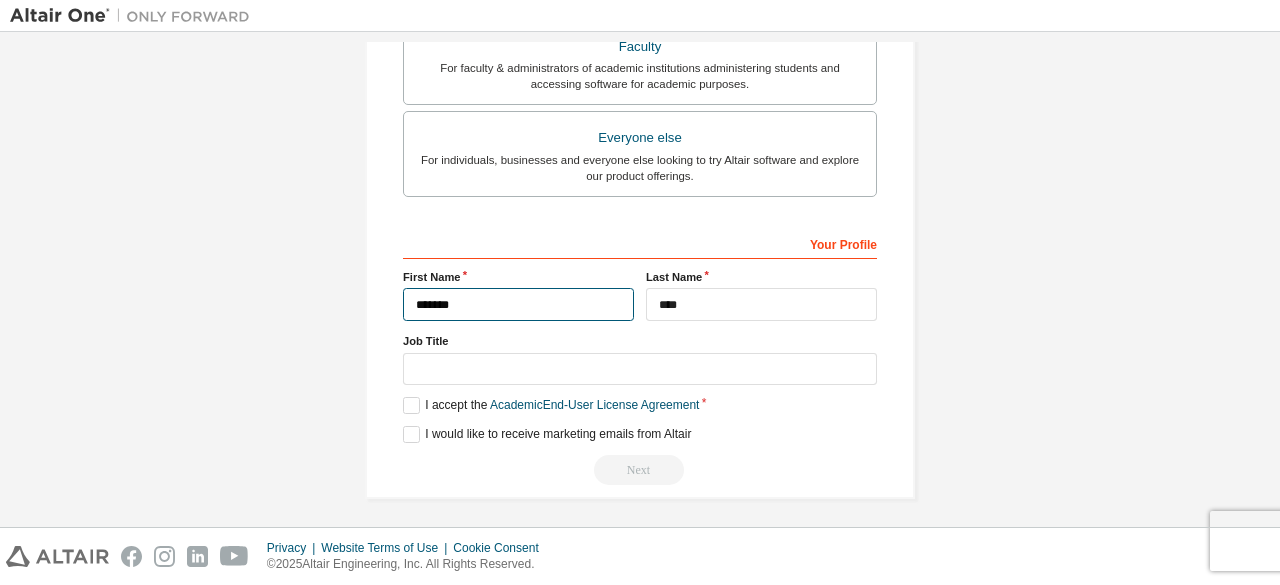 click on "*******" at bounding box center (518, 304) 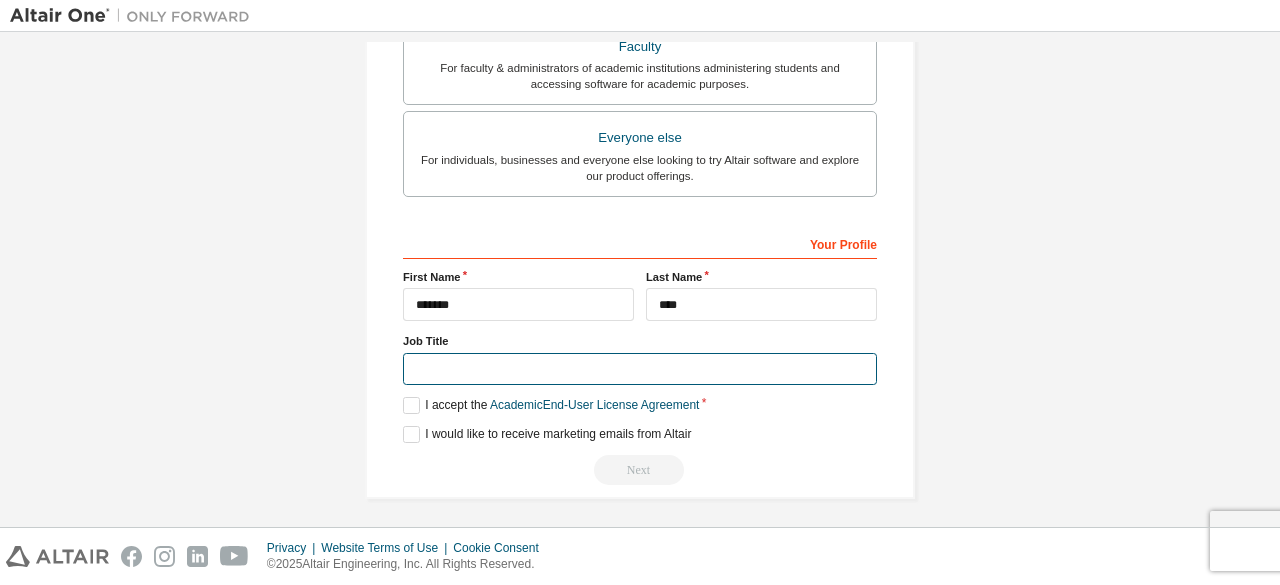 click at bounding box center (640, 369) 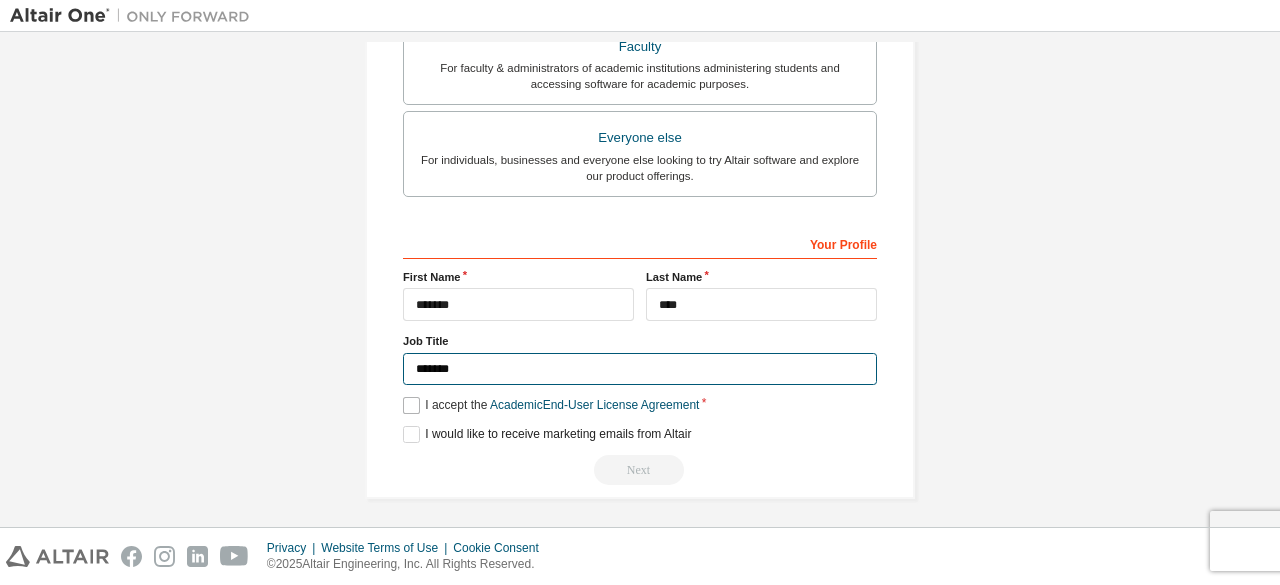 type on "*******" 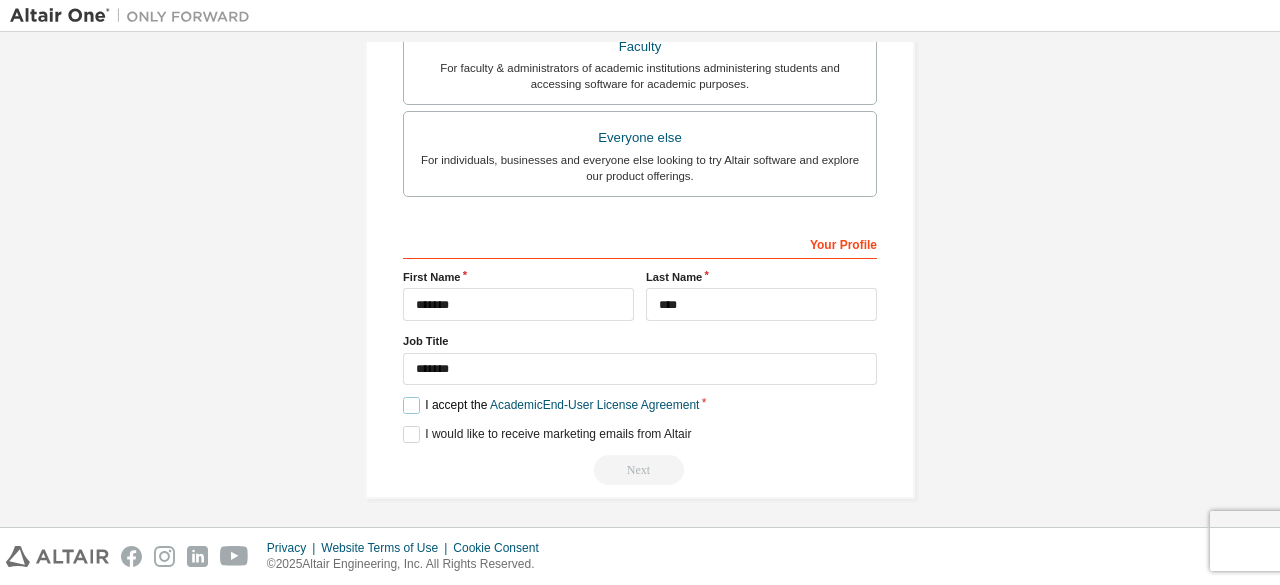 click on "I accept the   Academic   End-User License Agreement" at bounding box center (551, 405) 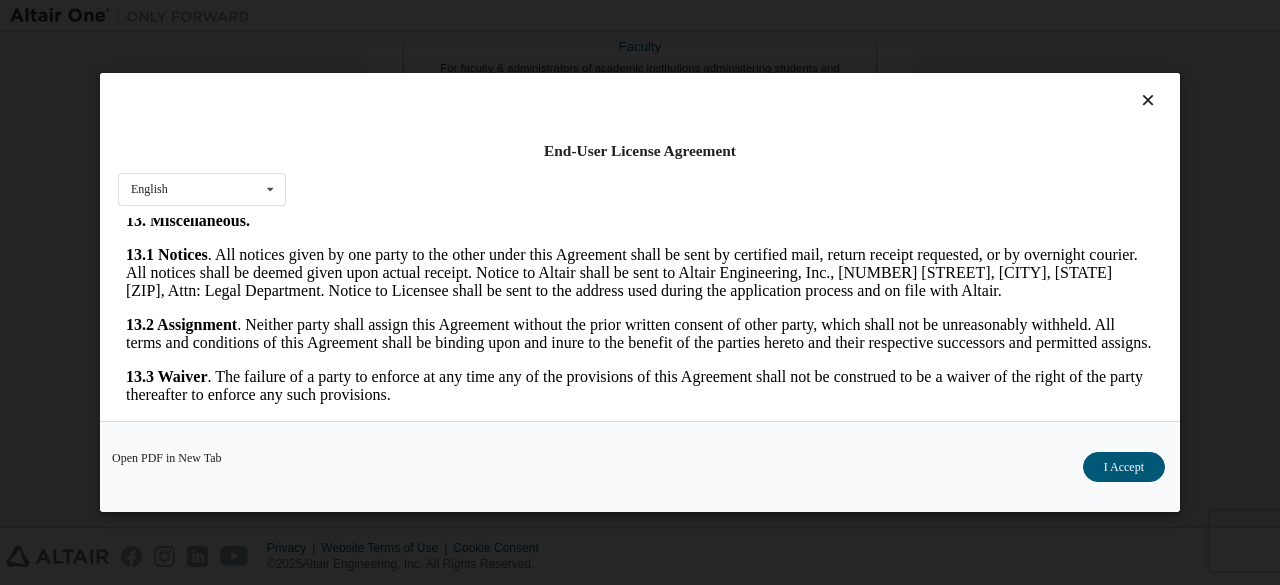 scroll, scrollTop: 3342, scrollLeft: 0, axis: vertical 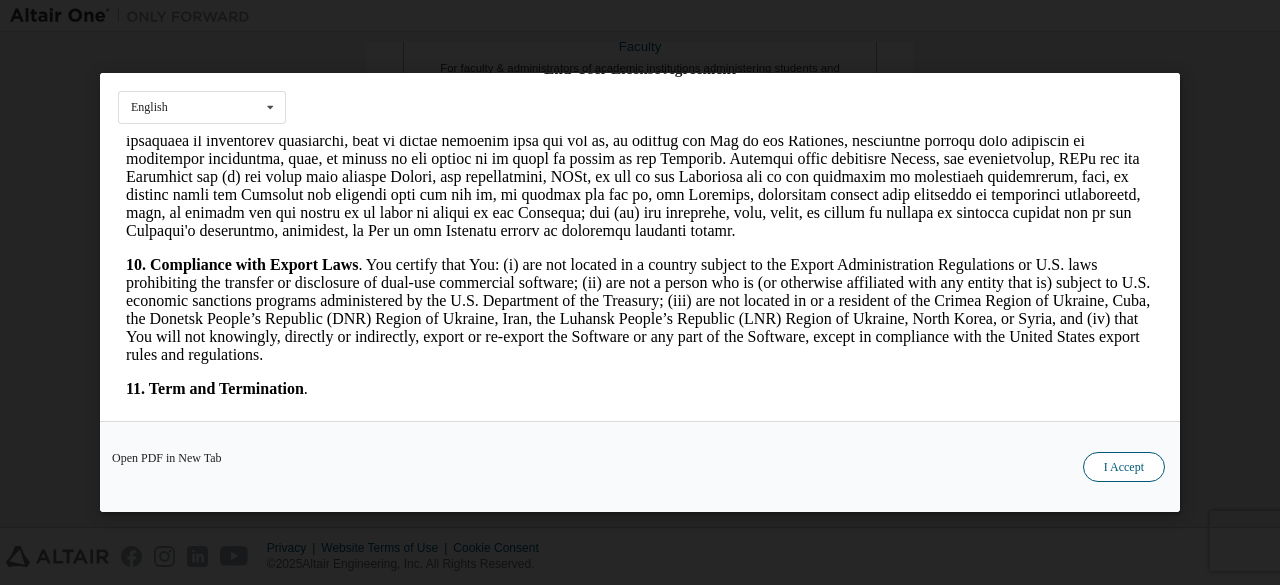 click on "I Accept" at bounding box center [1124, 467] 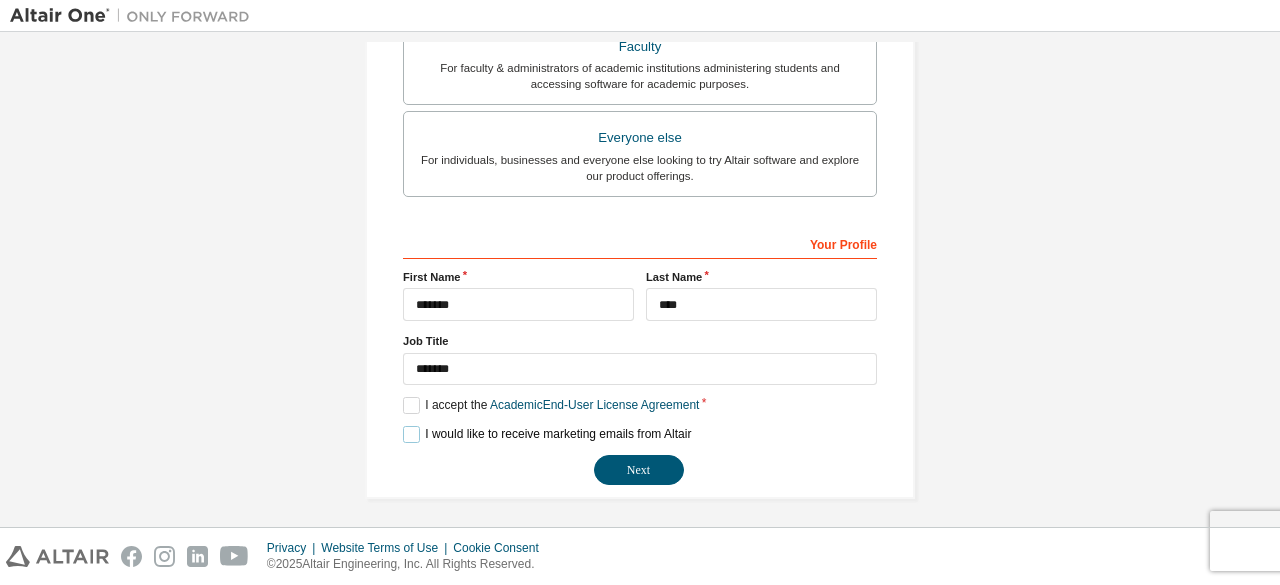 click on "I would like to receive marketing emails from Altair" at bounding box center [547, 434] 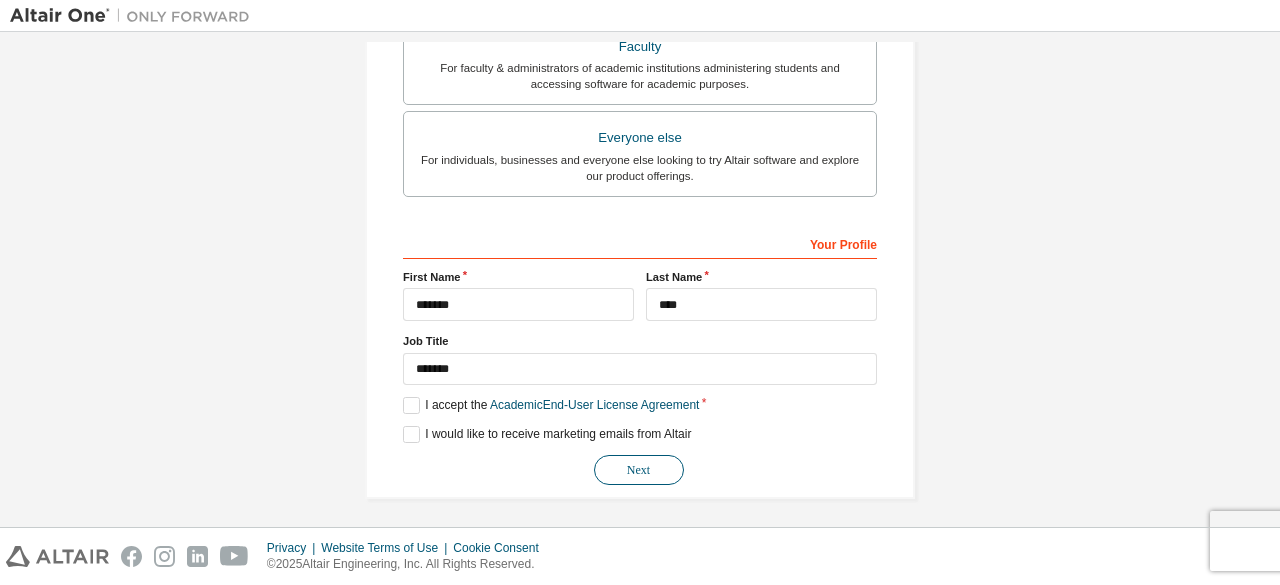 click on "Next" at bounding box center (639, 470) 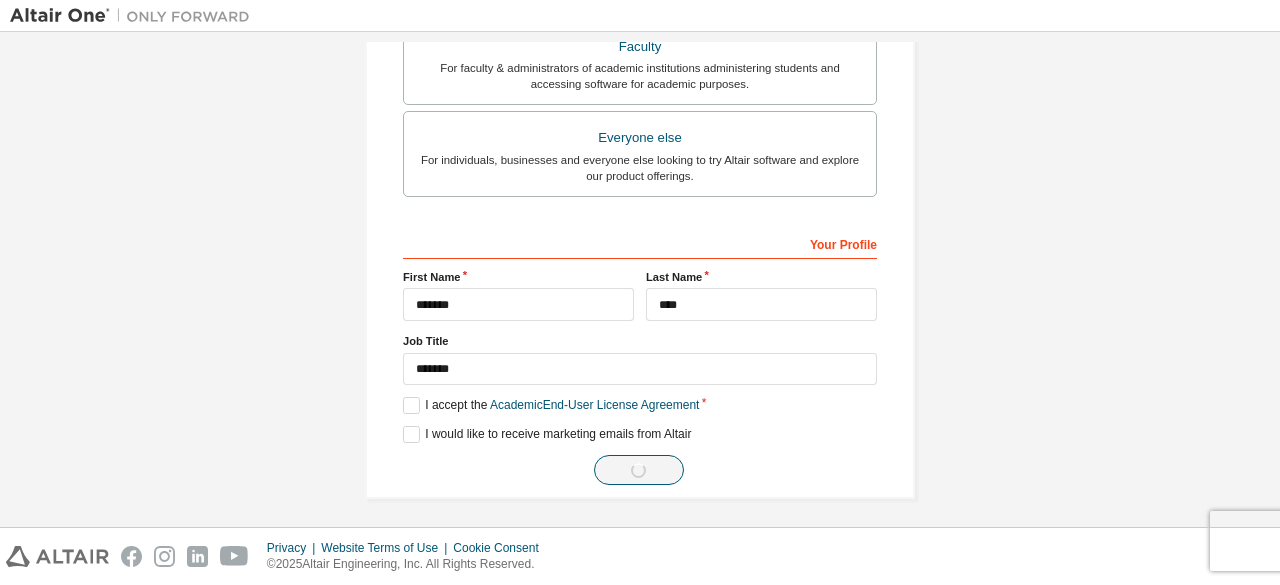 scroll, scrollTop: 16, scrollLeft: 0, axis: vertical 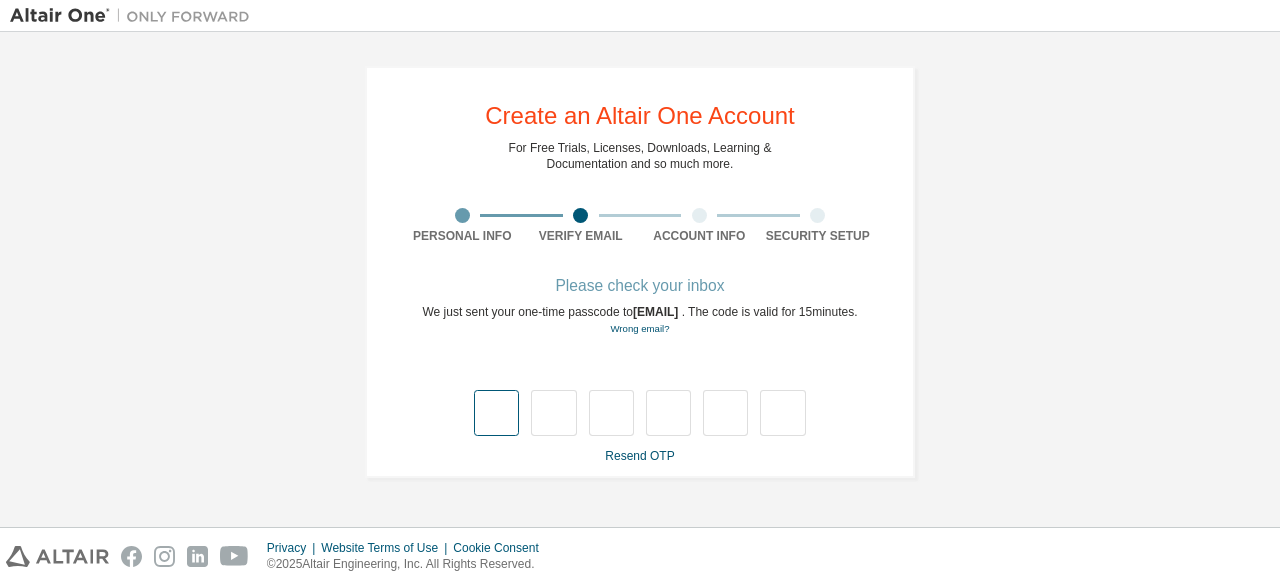 type on "*" 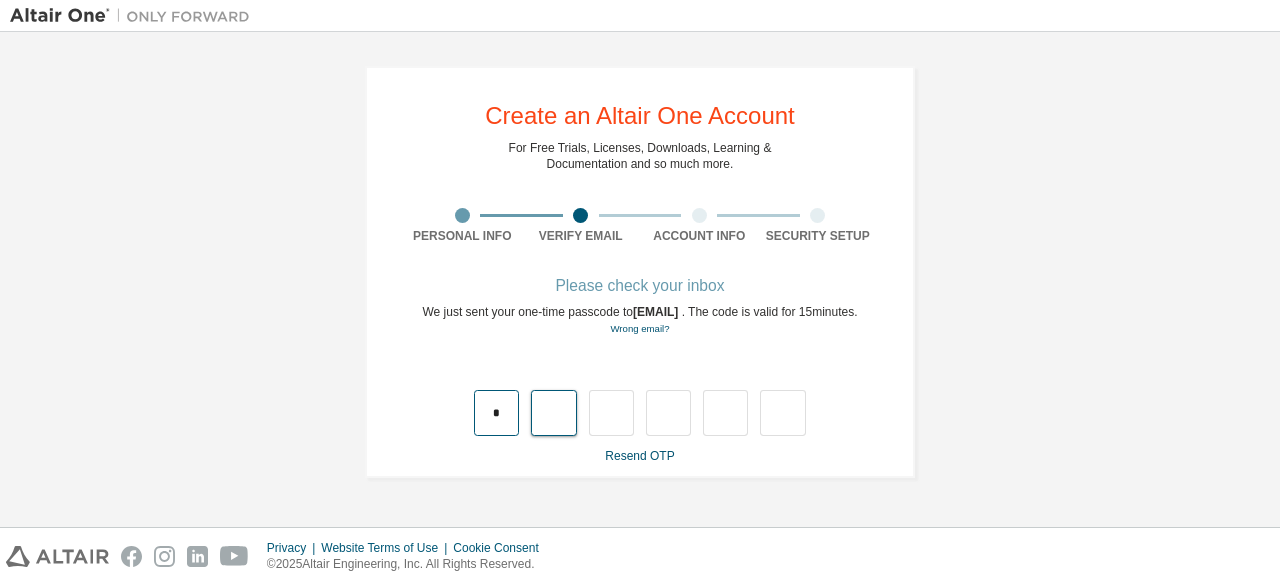 type on "*" 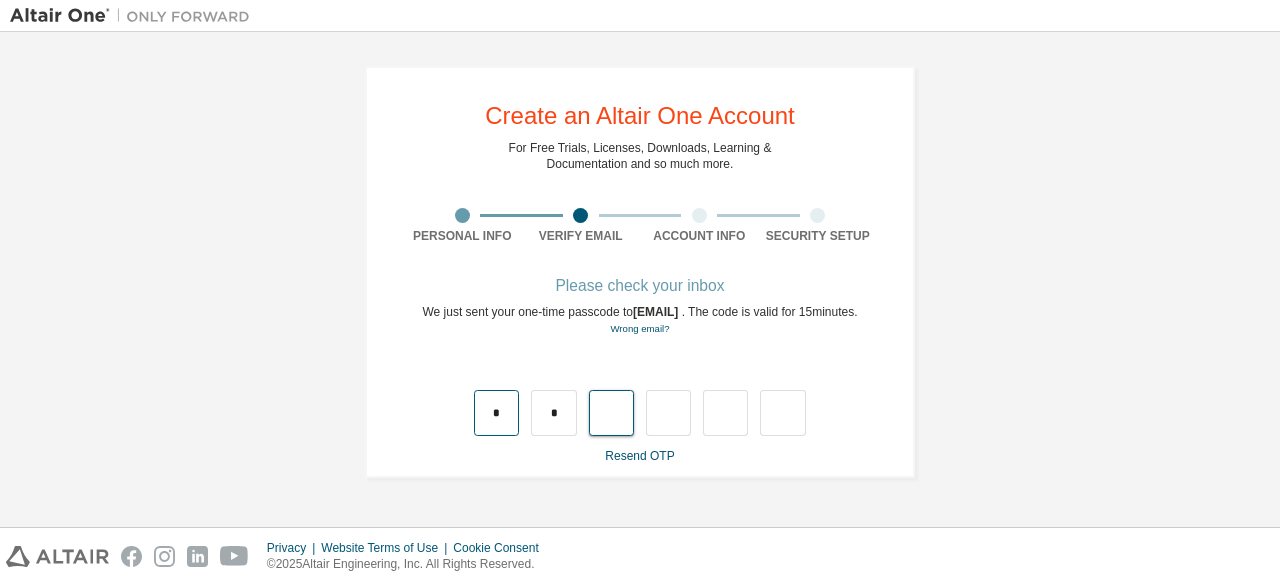 type on "*" 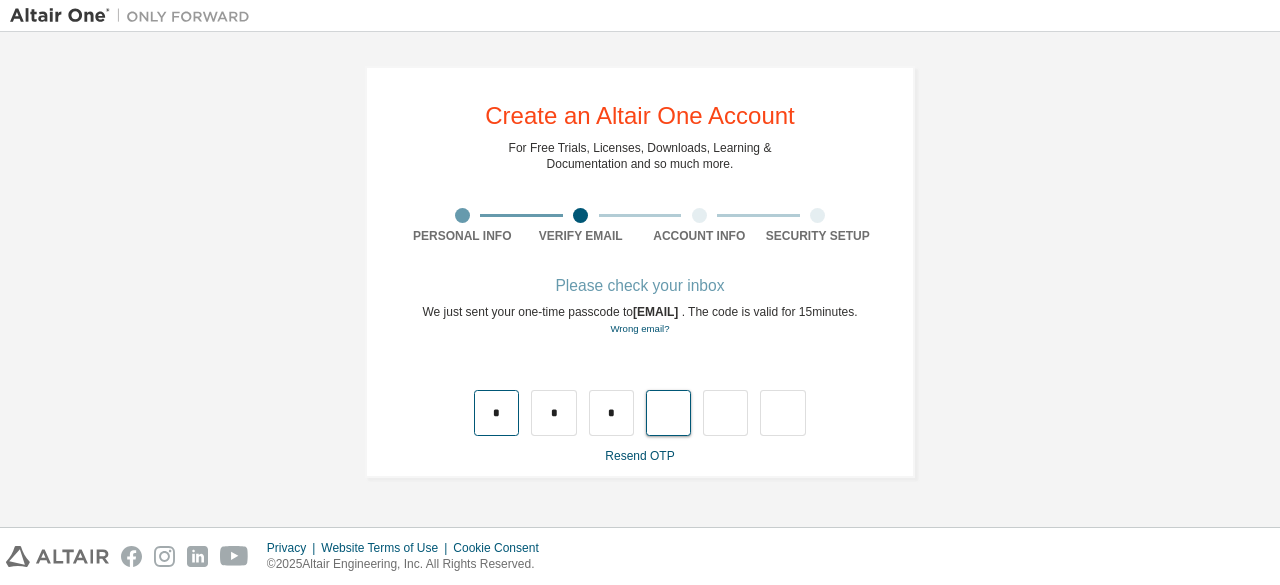 type on "*" 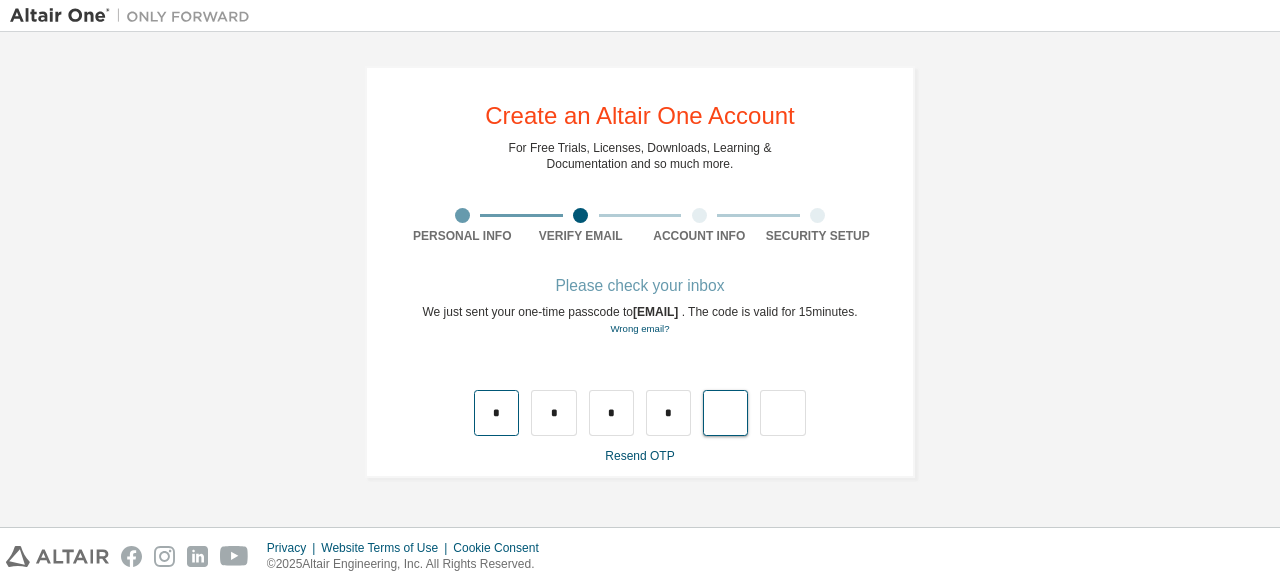 type on "*" 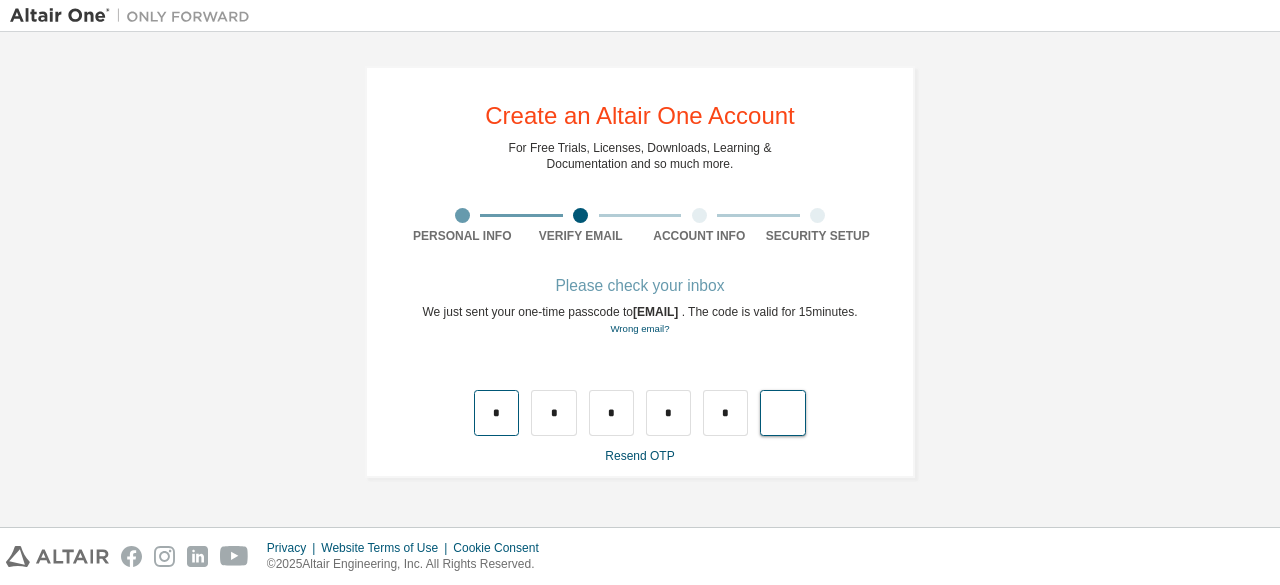 type on "*" 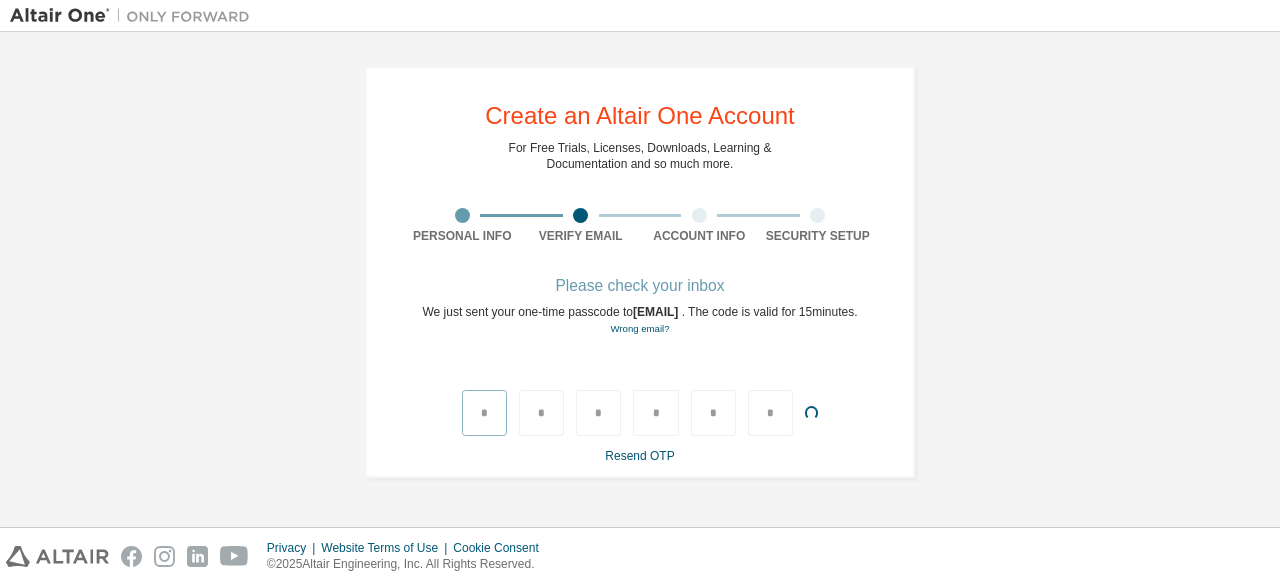 scroll, scrollTop: 0, scrollLeft: 0, axis: both 